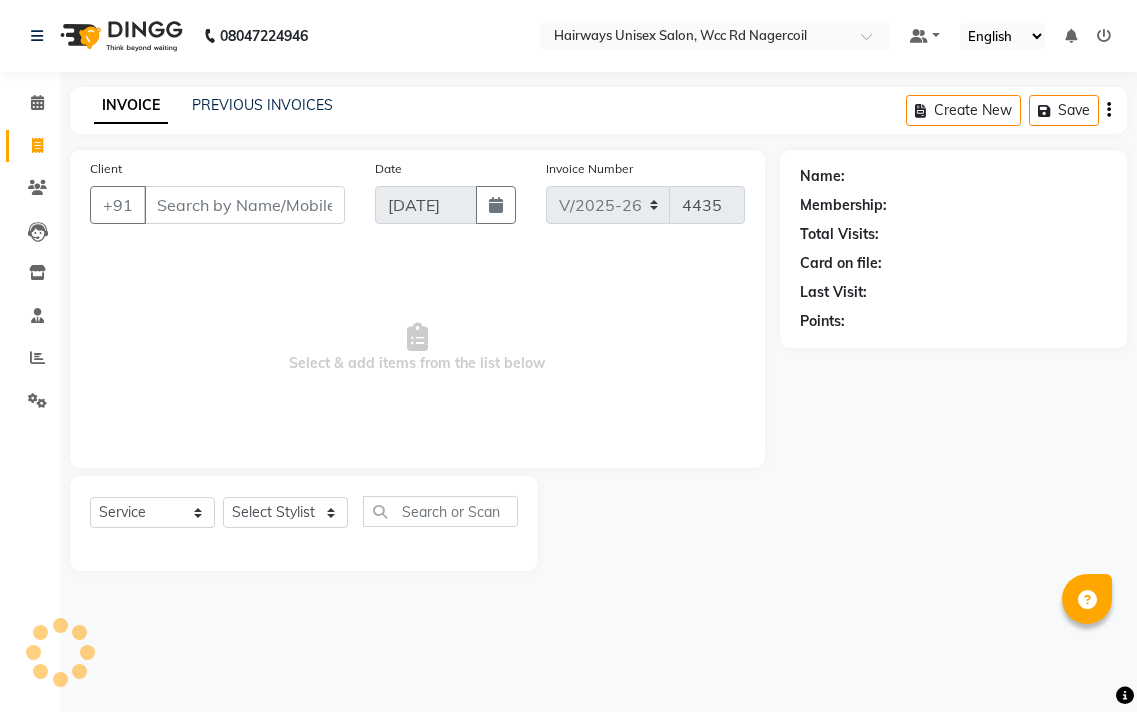 select on "6523" 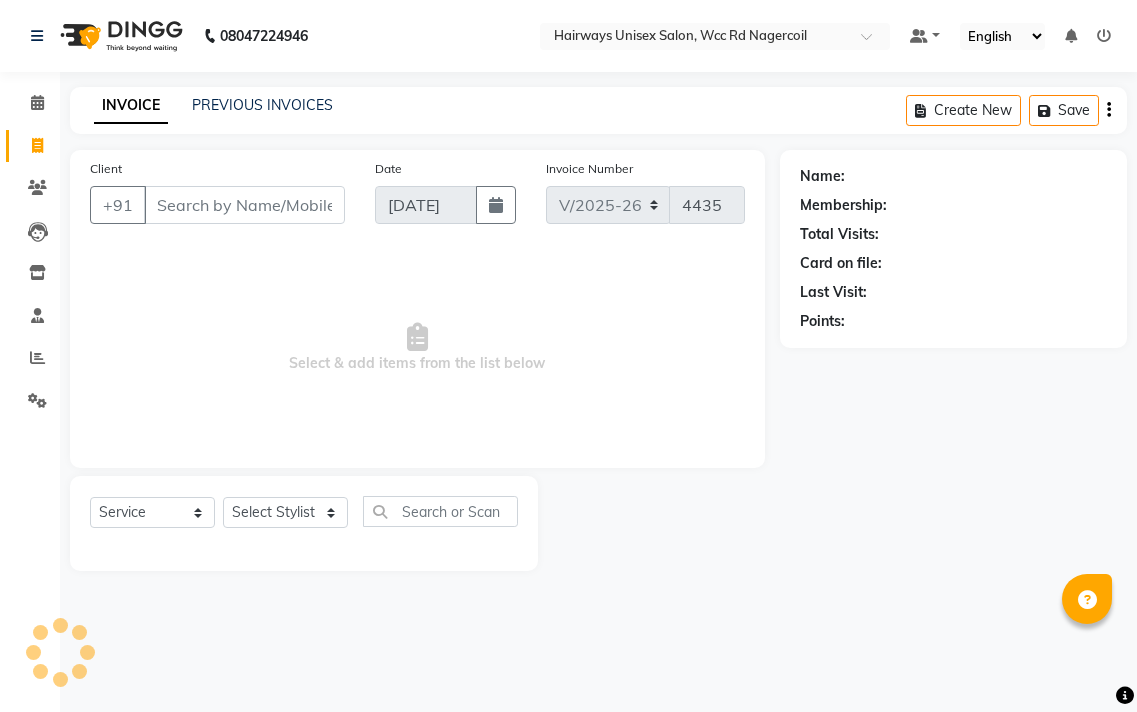 scroll, scrollTop: 0, scrollLeft: 0, axis: both 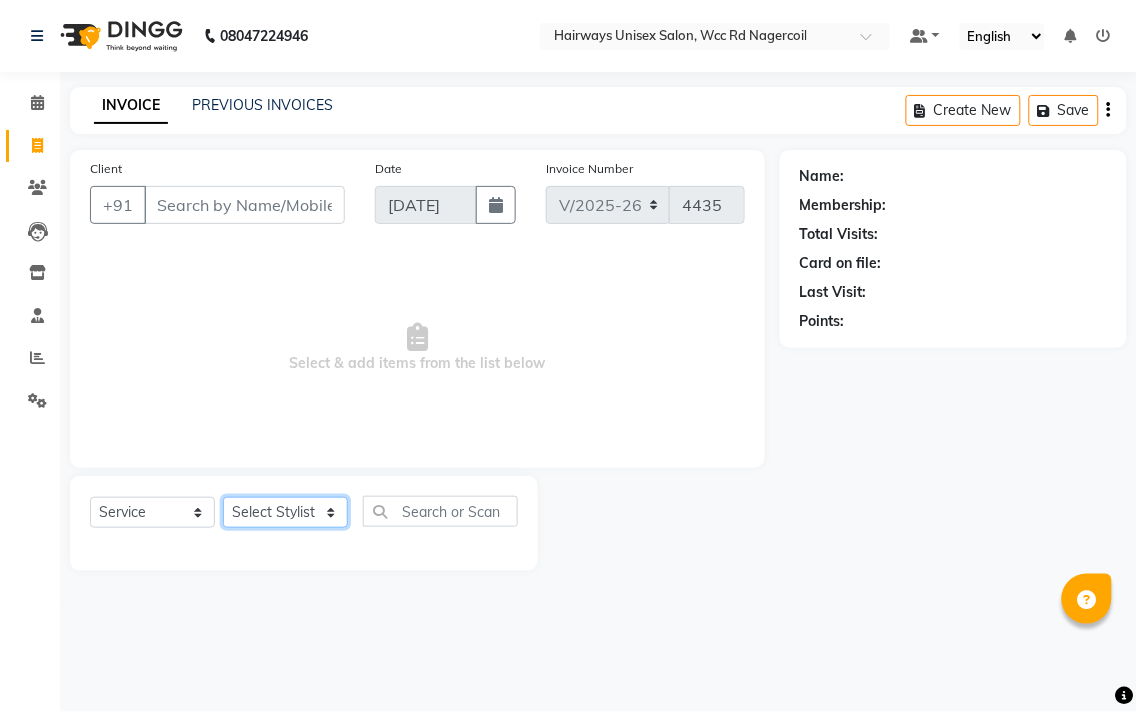 click on "Select Stylist Admin Chitra divya [PERSON_NAME] [PERSON_NAME] Reception [PERSON_NAME] [PERSON_NAME] Talib" 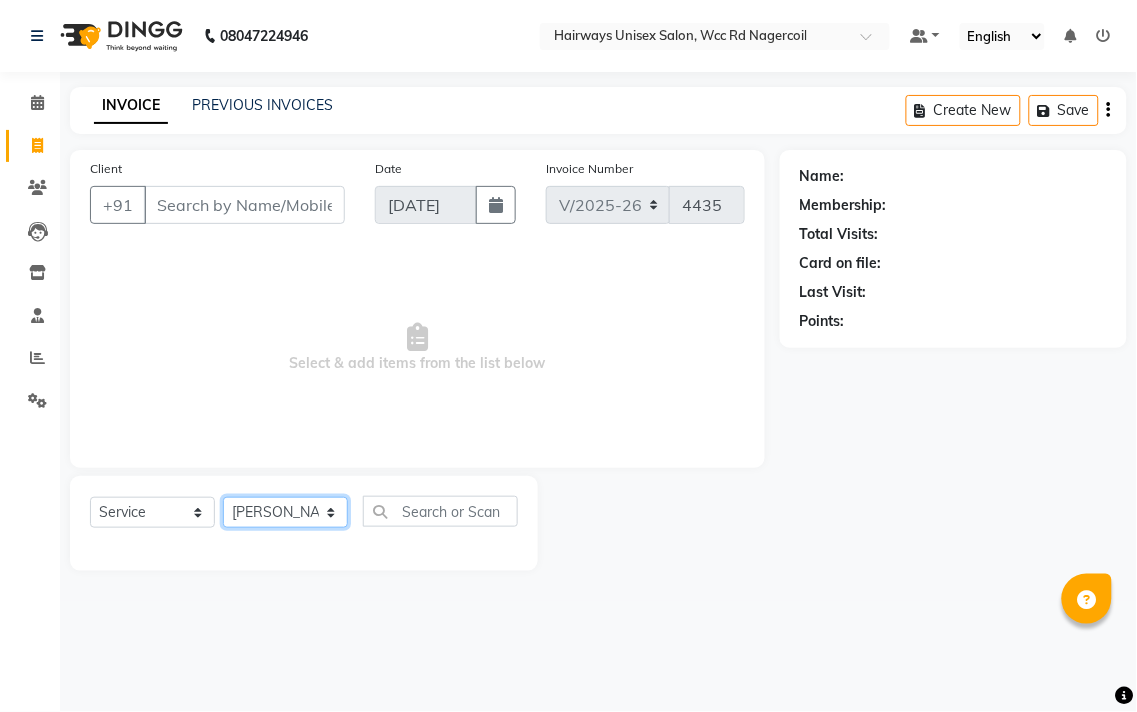 click on "Select Stylist Admin Chitra divya [PERSON_NAME] [PERSON_NAME] Reception [PERSON_NAME] [PERSON_NAME] Talib" 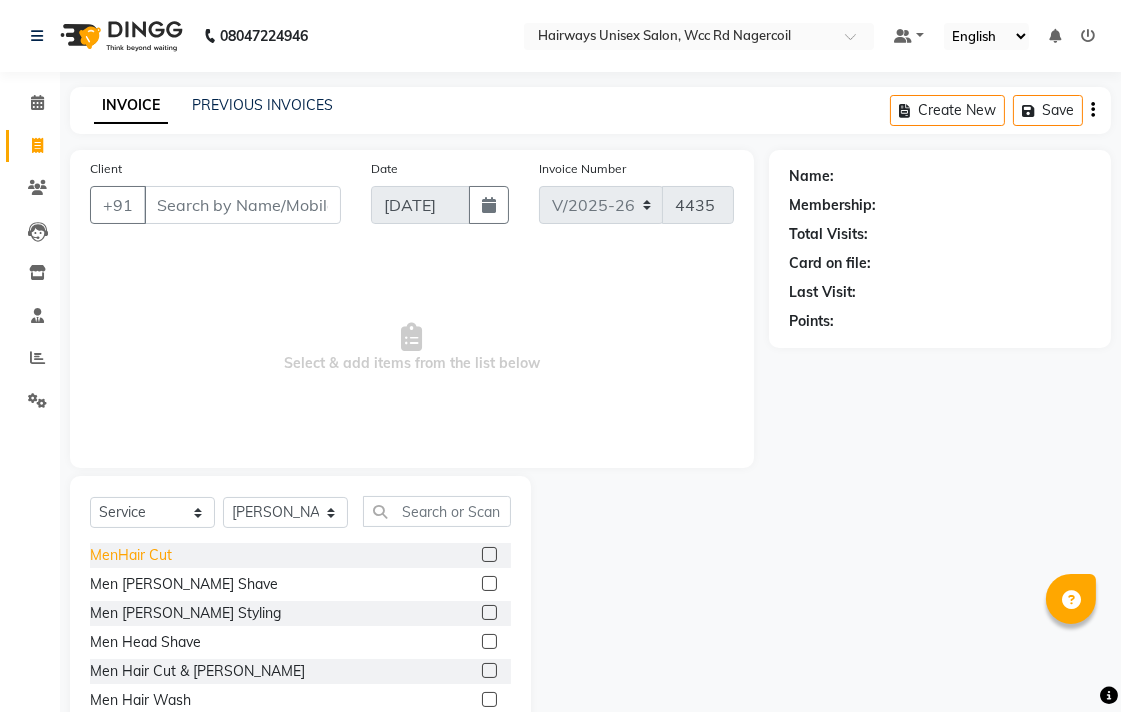 click on "MenHair Cut" 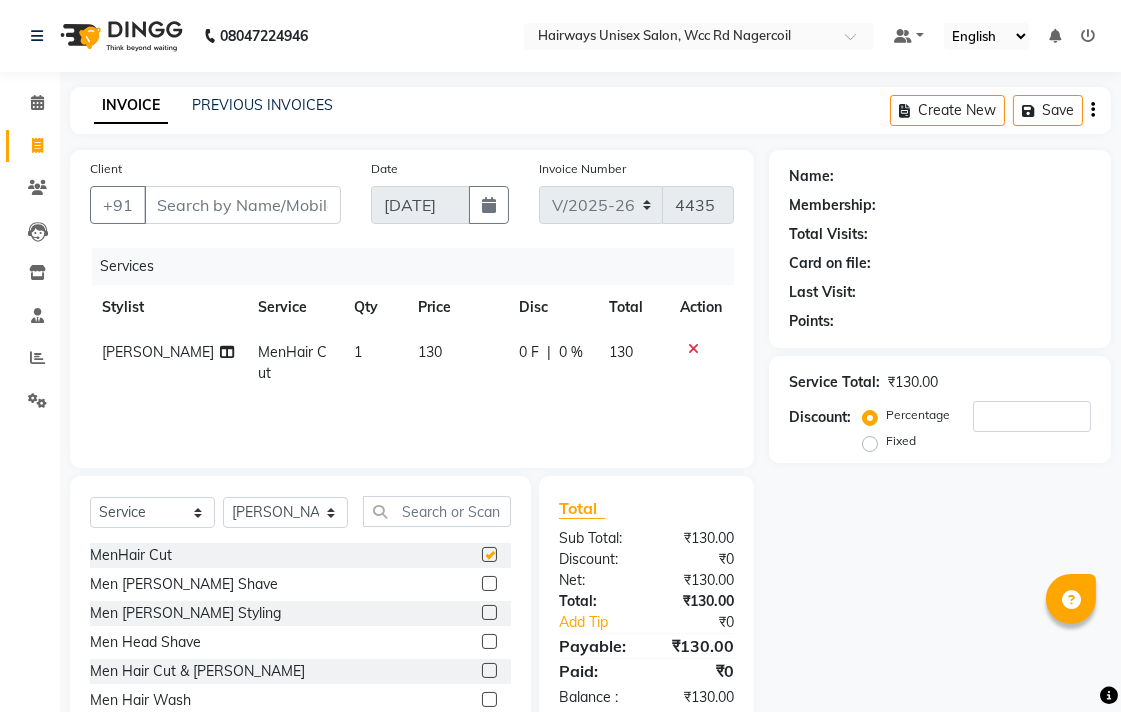 checkbox on "false" 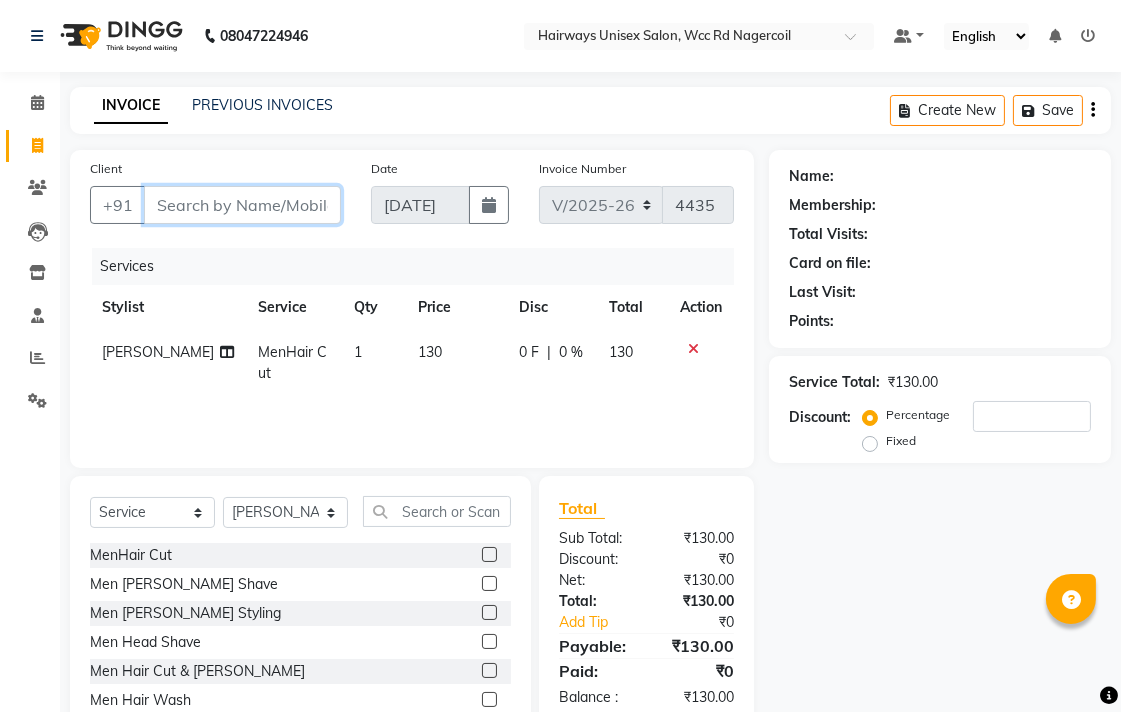 click on "Client" at bounding box center (242, 205) 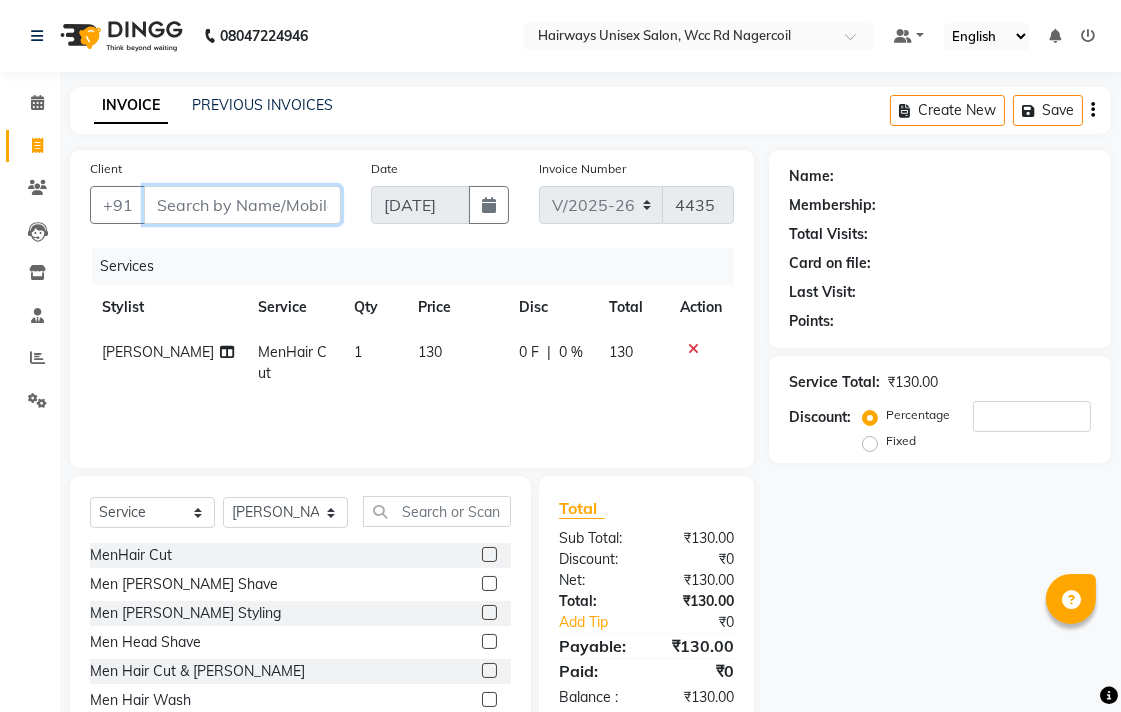 type on "8" 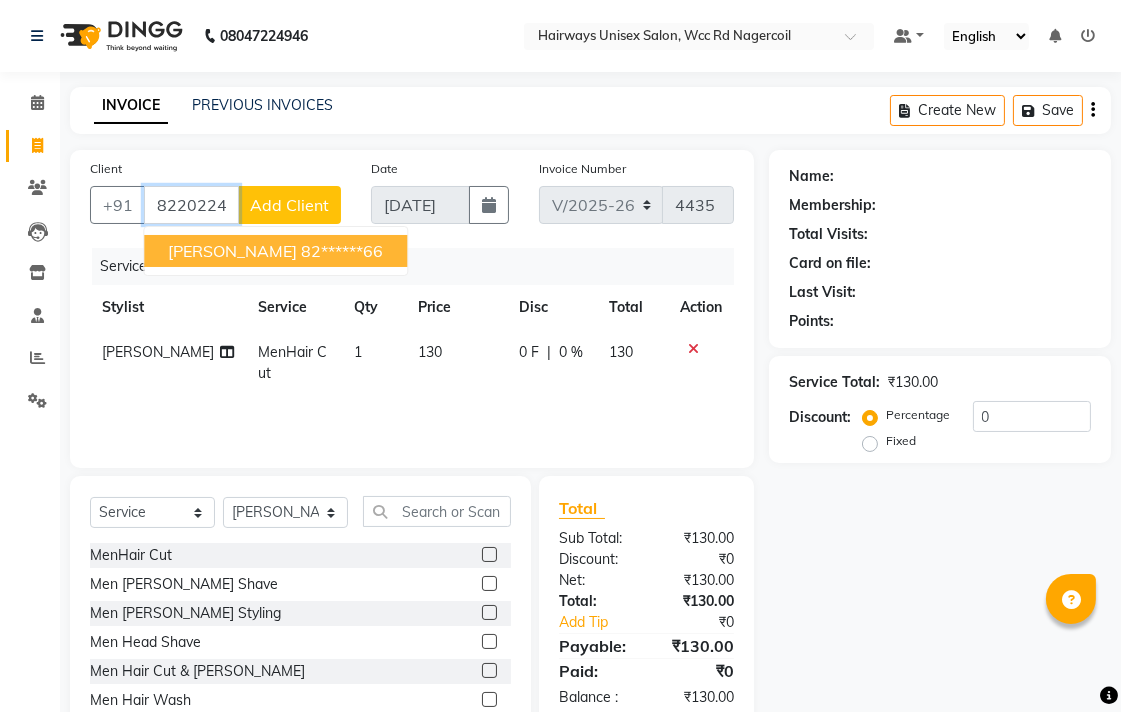 click on "[PERSON_NAME]  82******66" at bounding box center [275, 251] 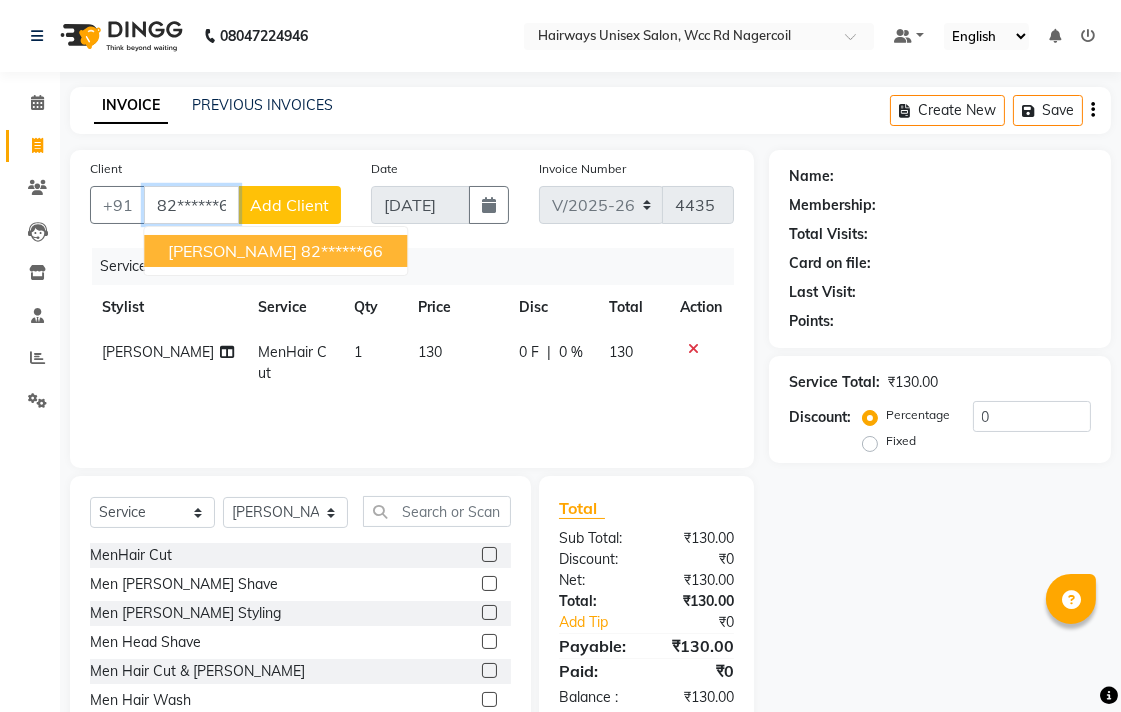 type on "82******66" 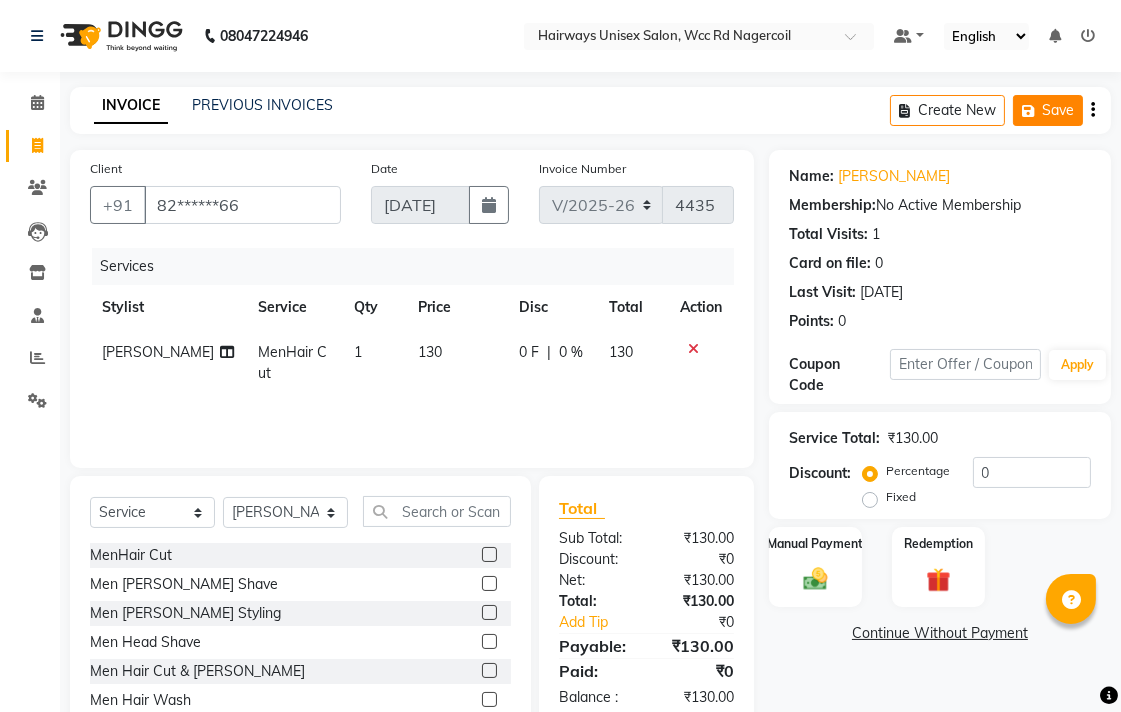 click 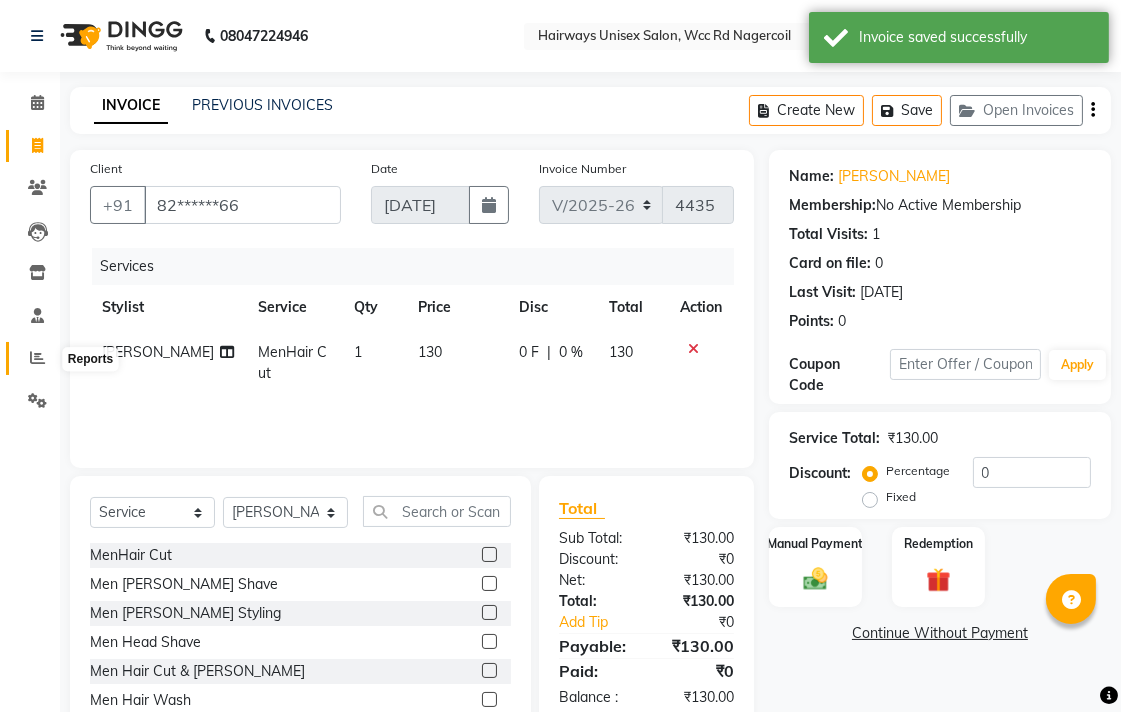 click 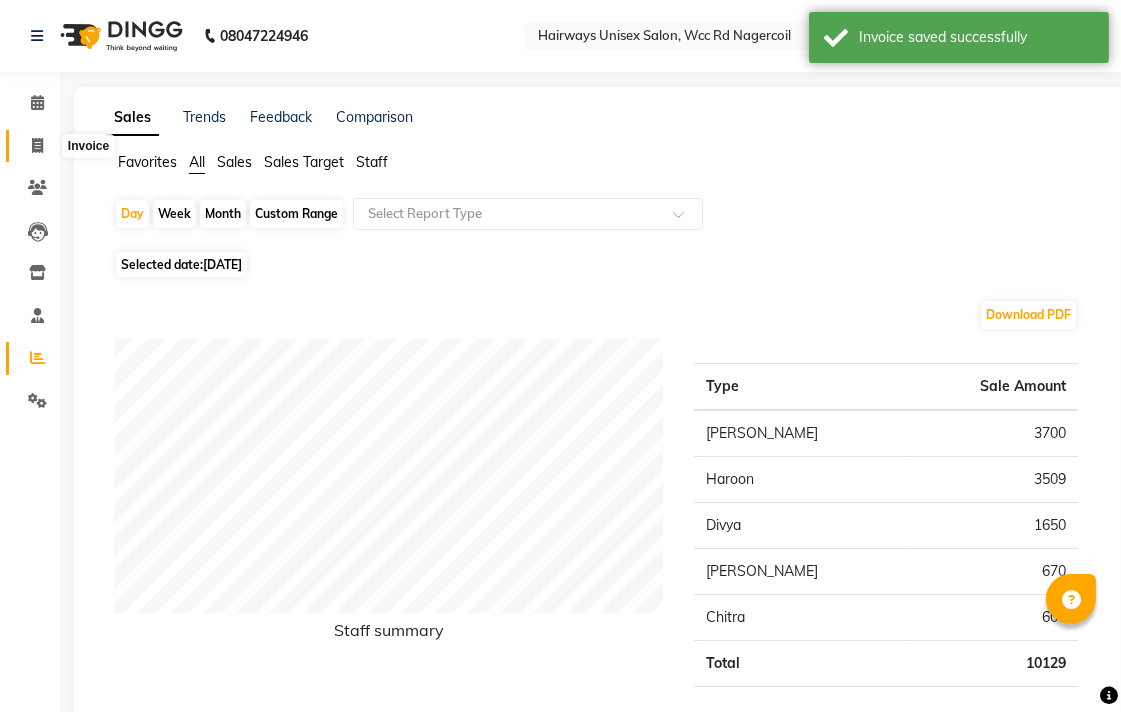 click 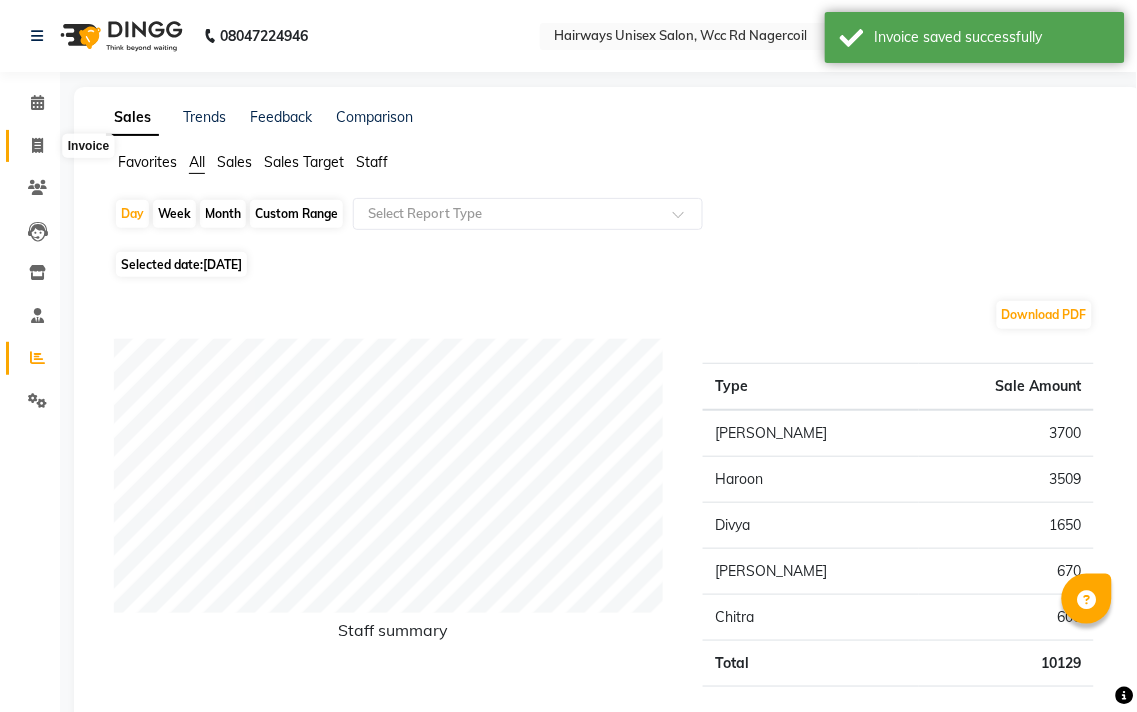 select on "6523" 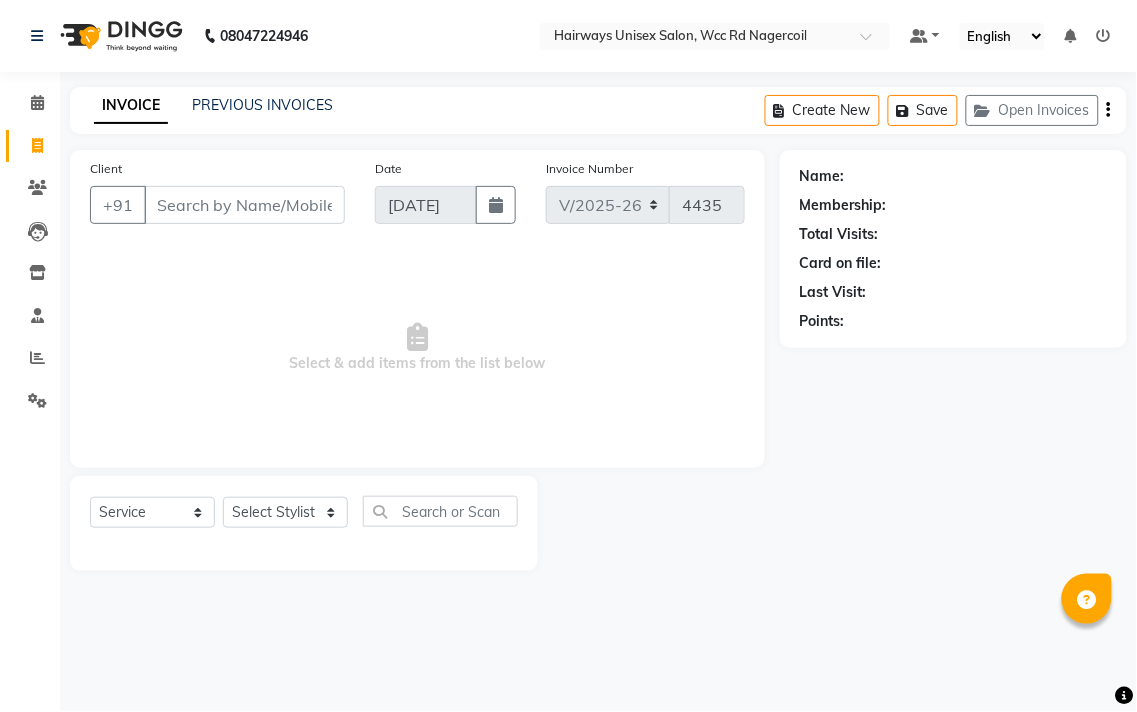 drag, startPoint x: 132, startPoint y: 202, endPoint x: 255, endPoint y: 290, distance: 151.23822 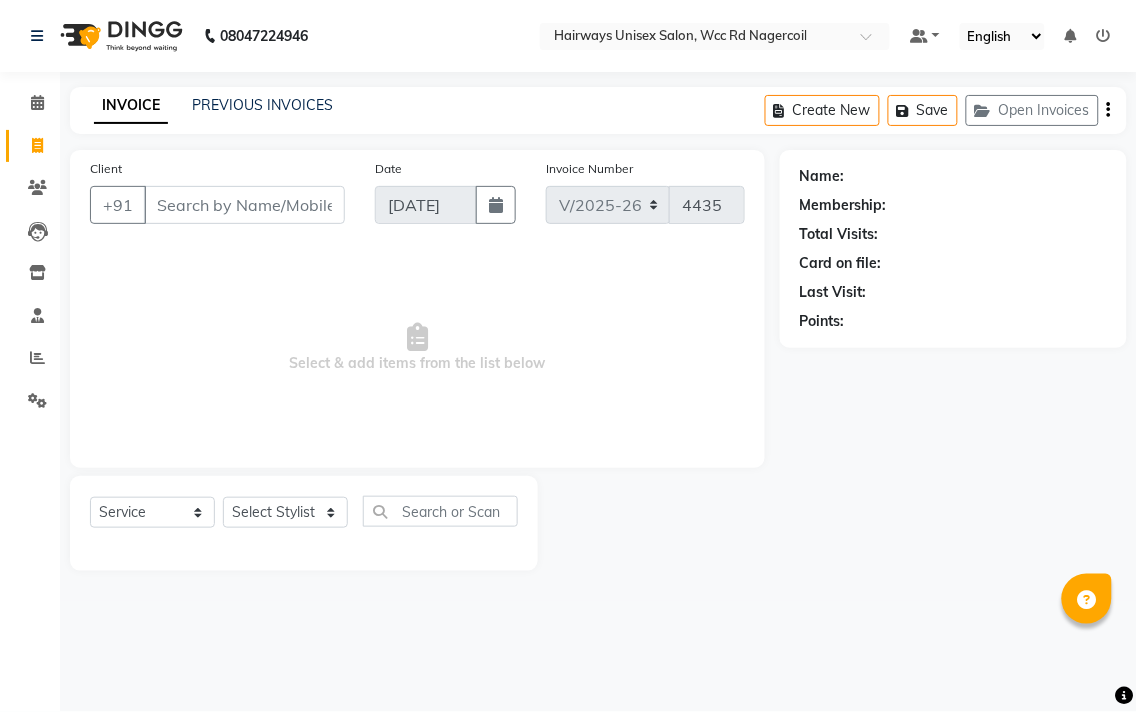 click on "Select & add items from the list below" at bounding box center [417, 348] 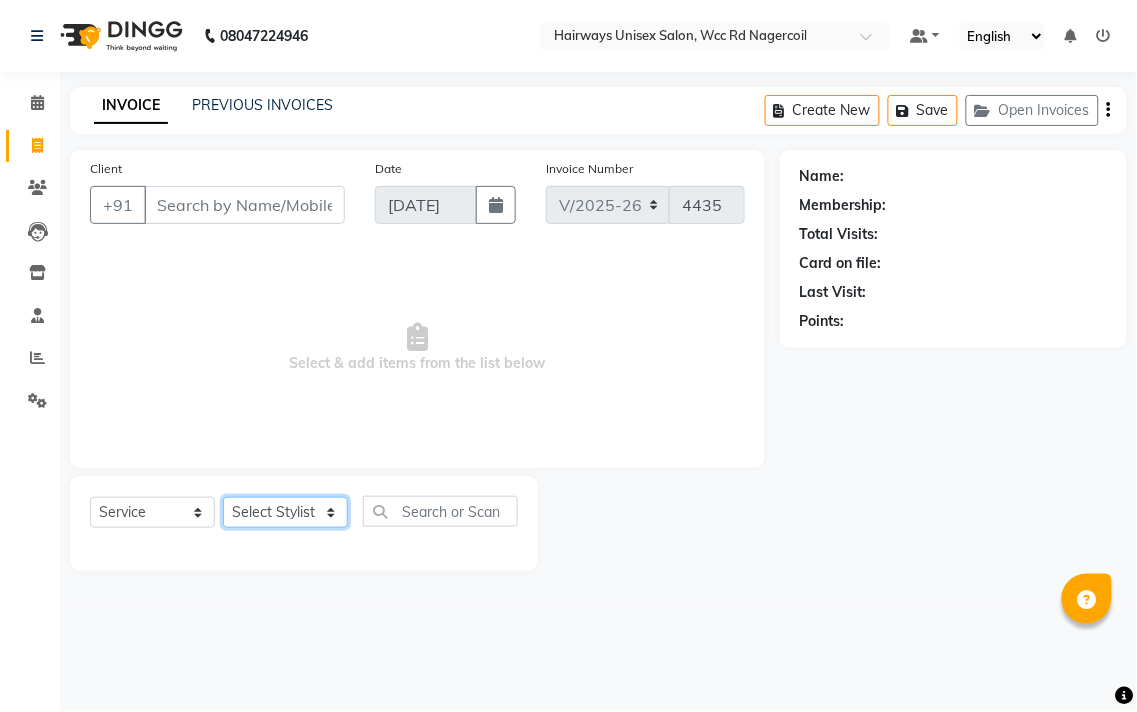 click on "Select Stylist Admin Chitra divya [PERSON_NAME] [PERSON_NAME] Reception [PERSON_NAME] [PERSON_NAME] Talib" 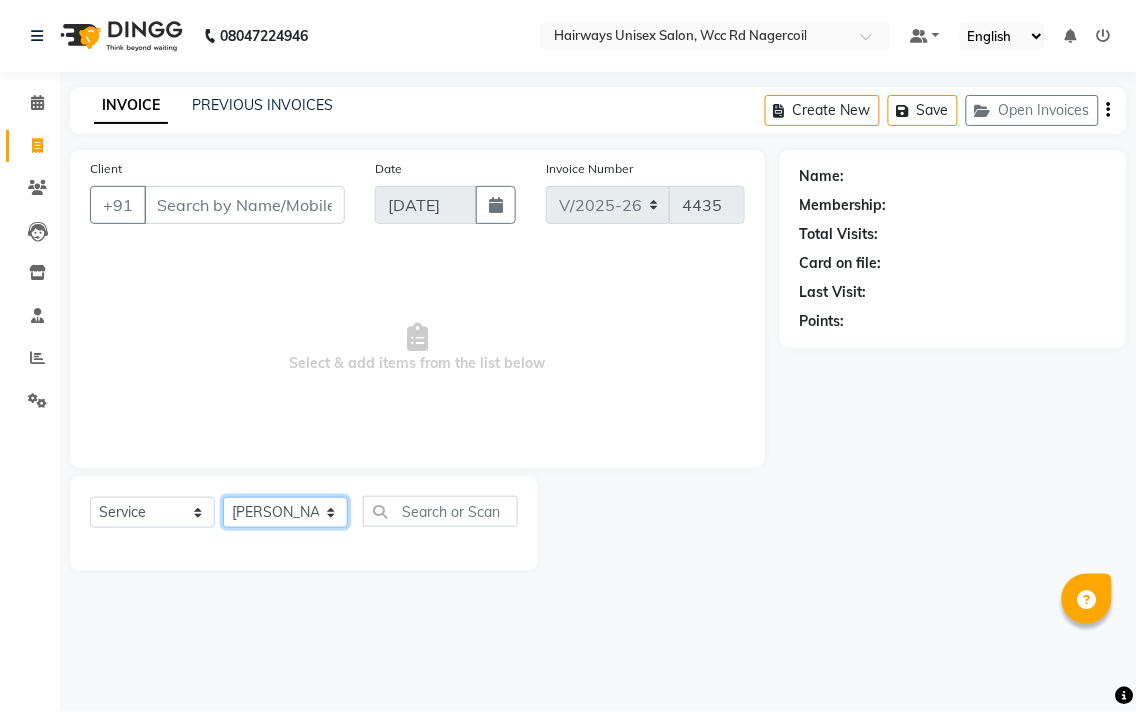click on "Select Stylist Admin Chitra divya [PERSON_NAME] [PERSON_NAME] Reception [PERSON_NAME] [PERSON_NAME] Talib" 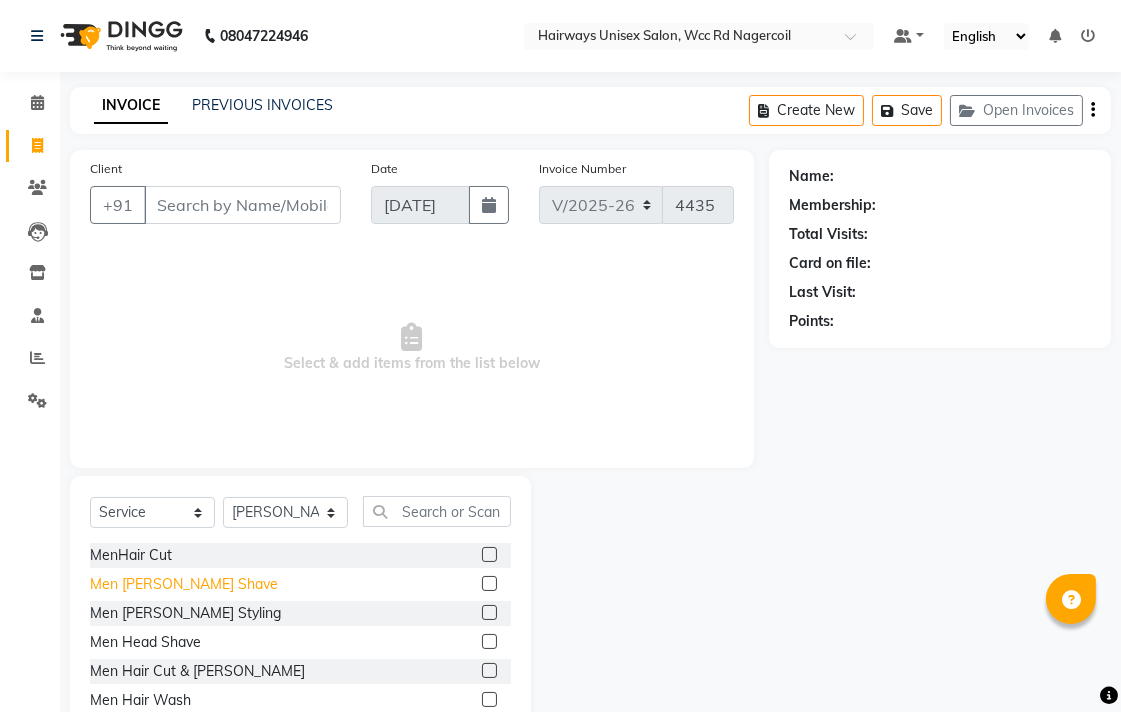 click on "Men [PERSON_NAME] Shave" 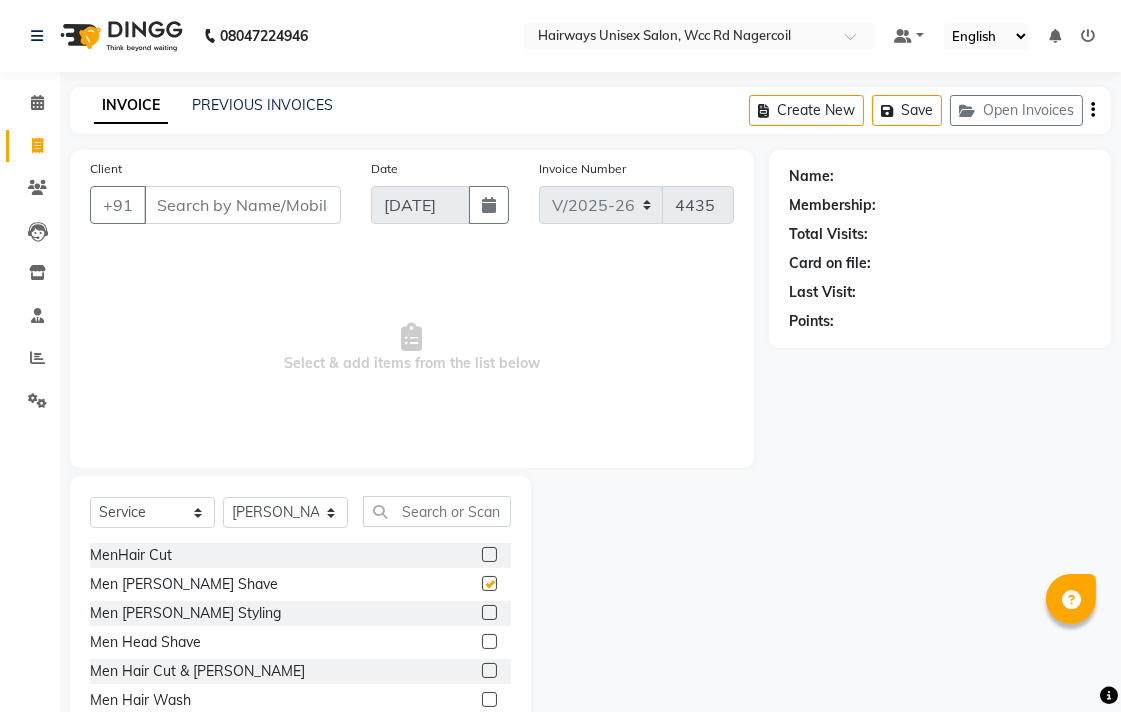 checkbox on "false" 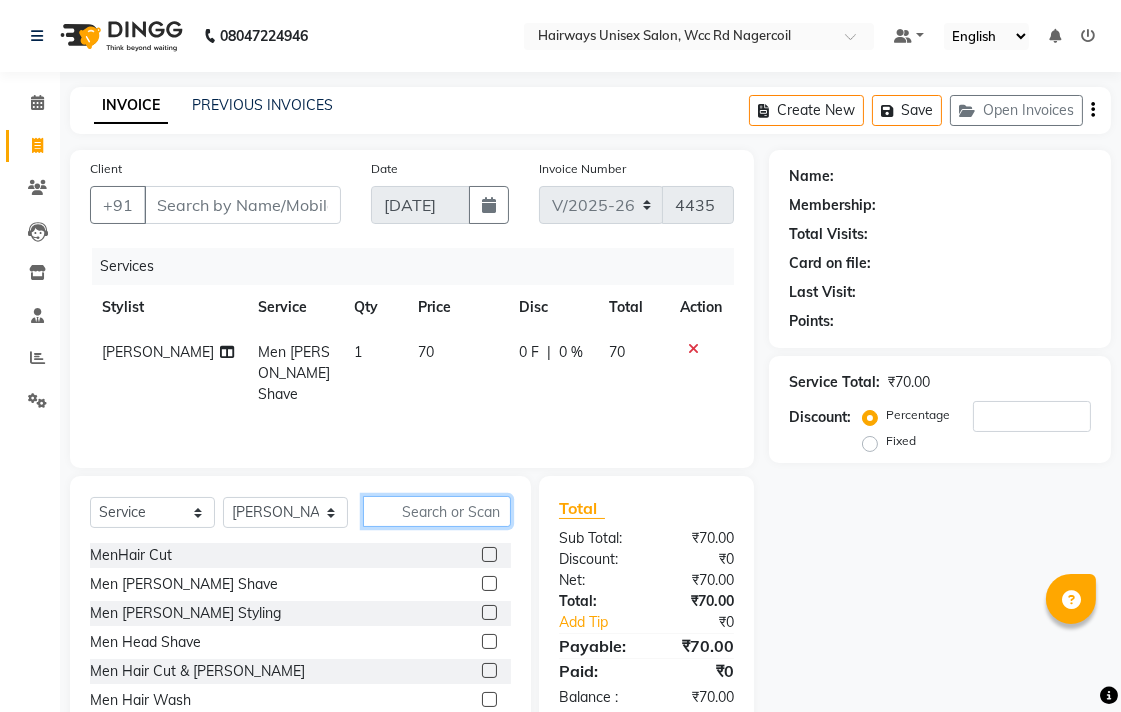 click 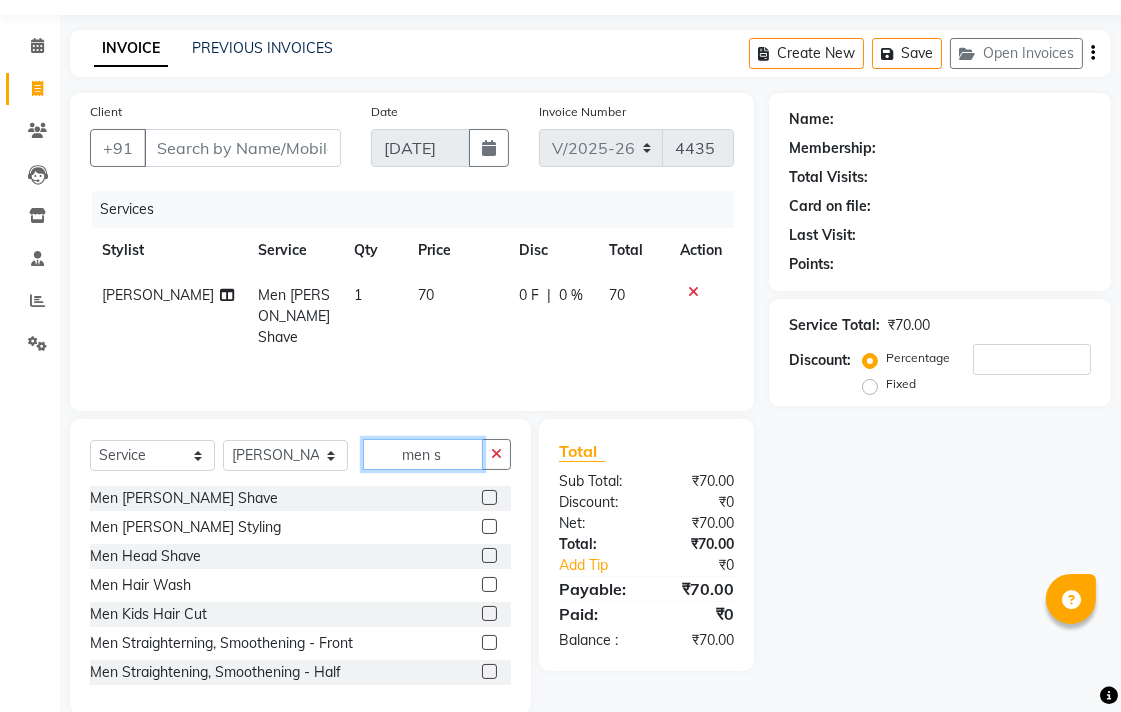 scroll, scrollTop: 88, scrollLeft: 0, axis: vertical 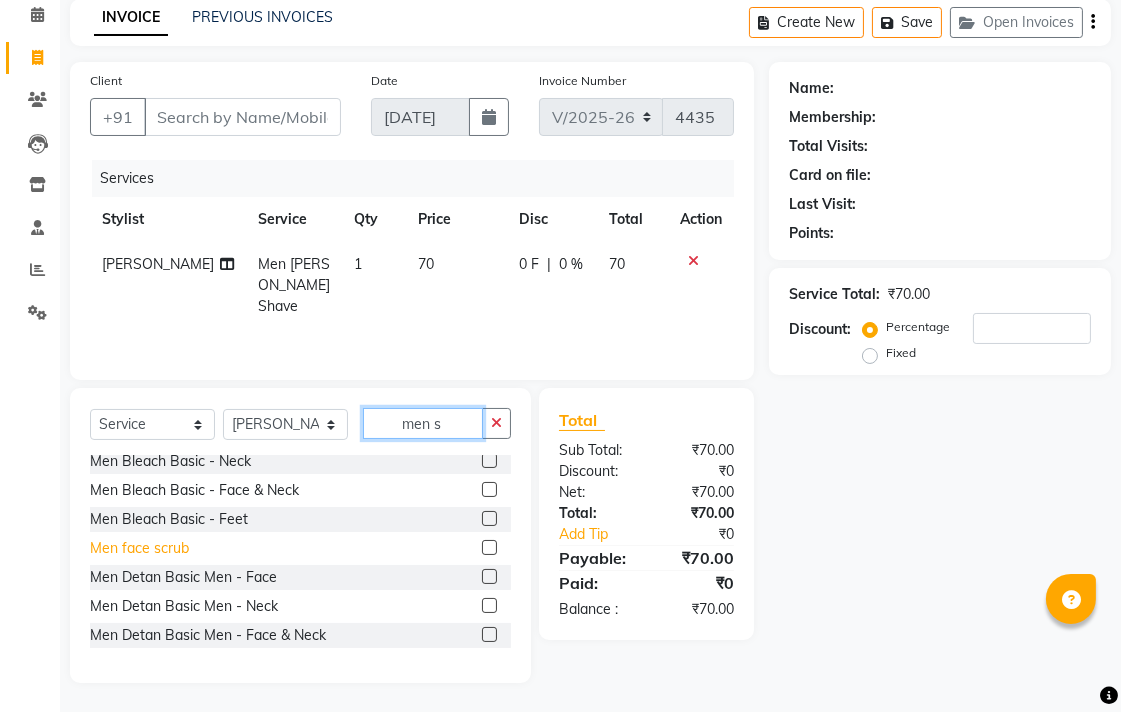 type on "men s" 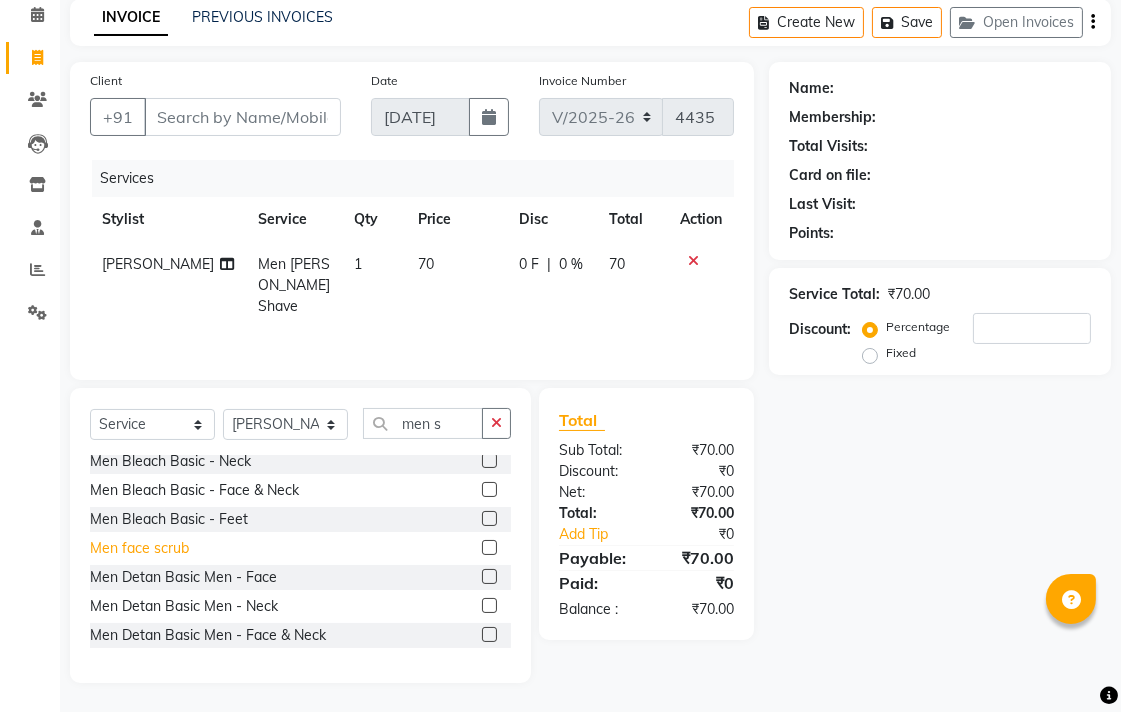 click on "Men  face scrub" 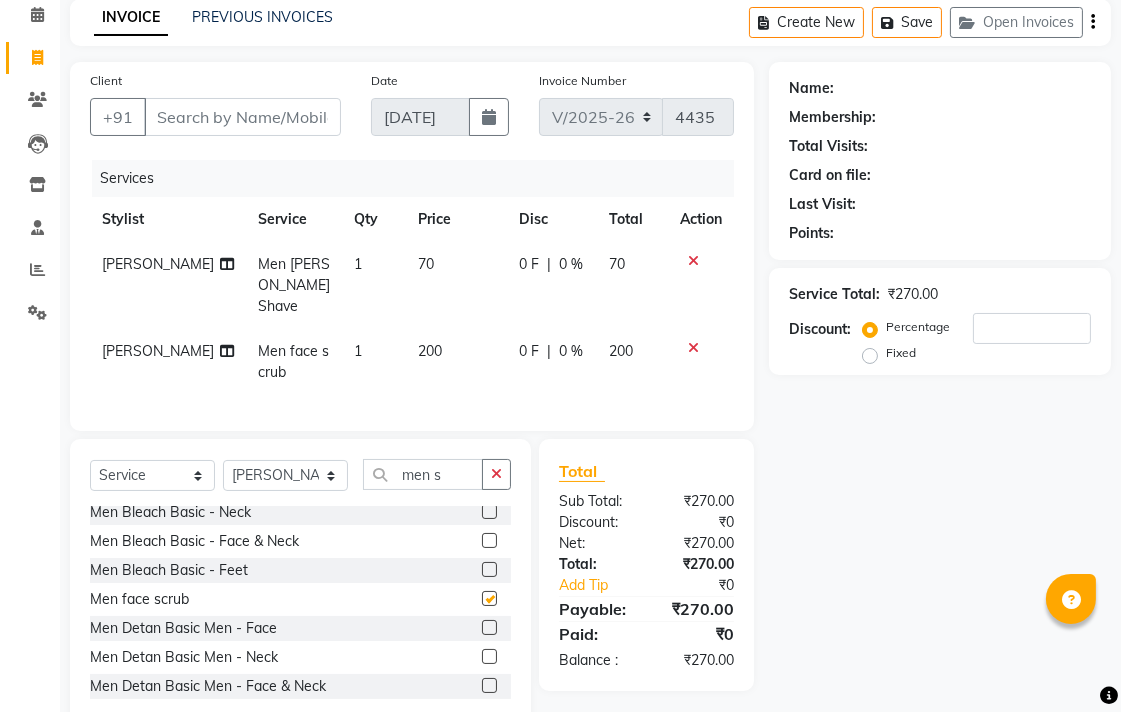 checkbox on "false" 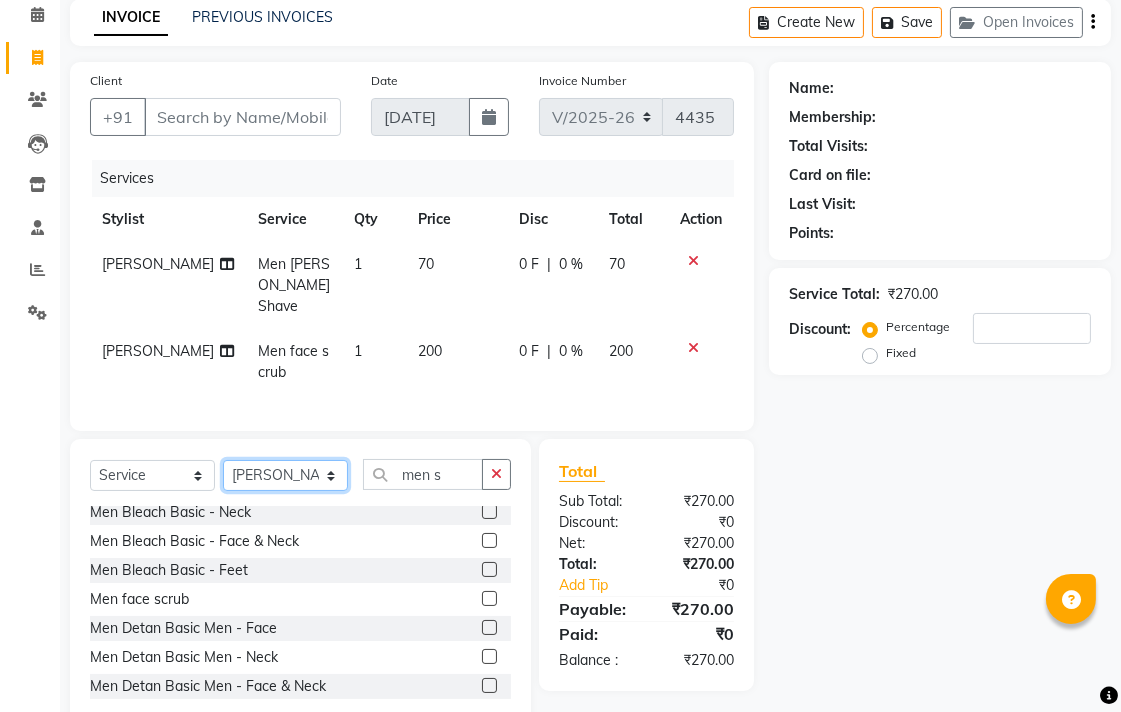 click on "Select Stylist Admin Chitra divya [PERSON_NAME] [PERSON_NAME] Reception [PERSON_NAME] [PERSON_NAME] Talib" 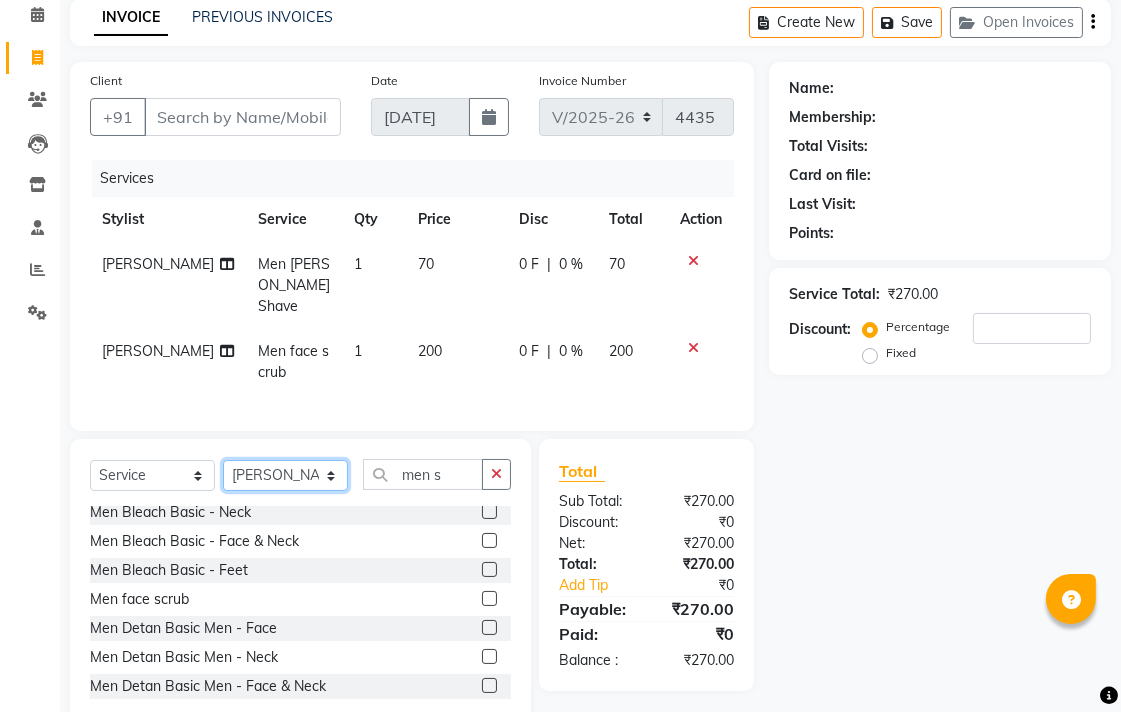 select on "49914" 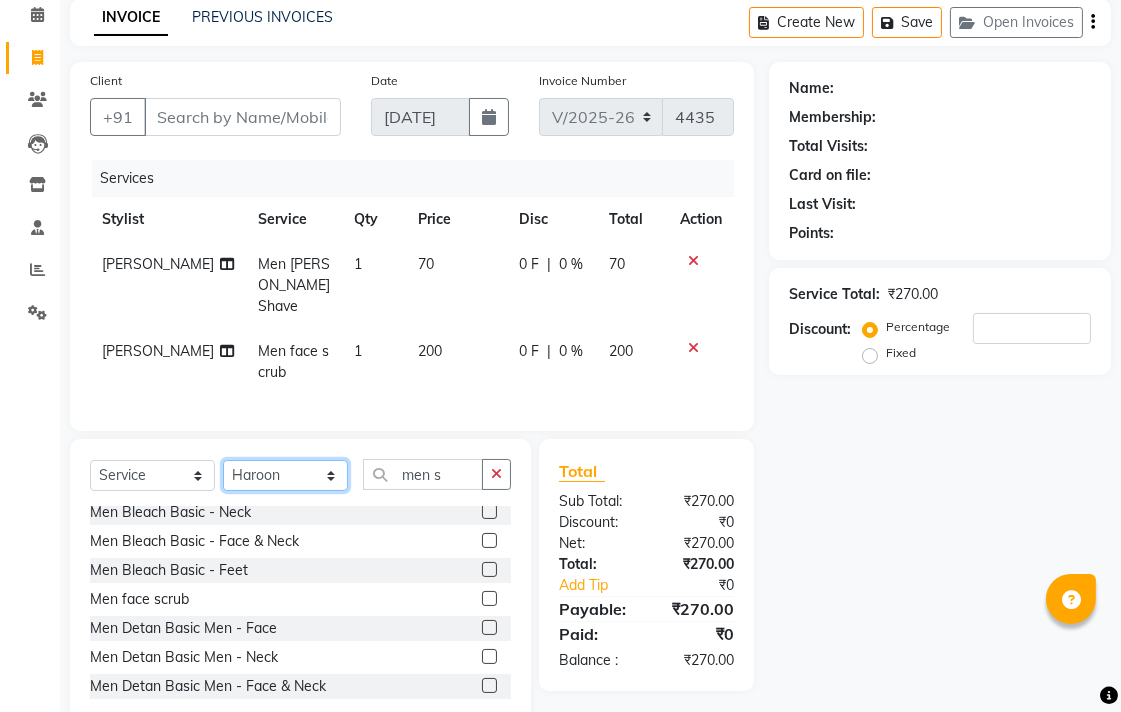 click on "Select Stylist Admin Chitra divya [PERSON_NAME] [PERSON_NAME] Reception [PERSON_NAME] [PERSON_NAME] Talib" 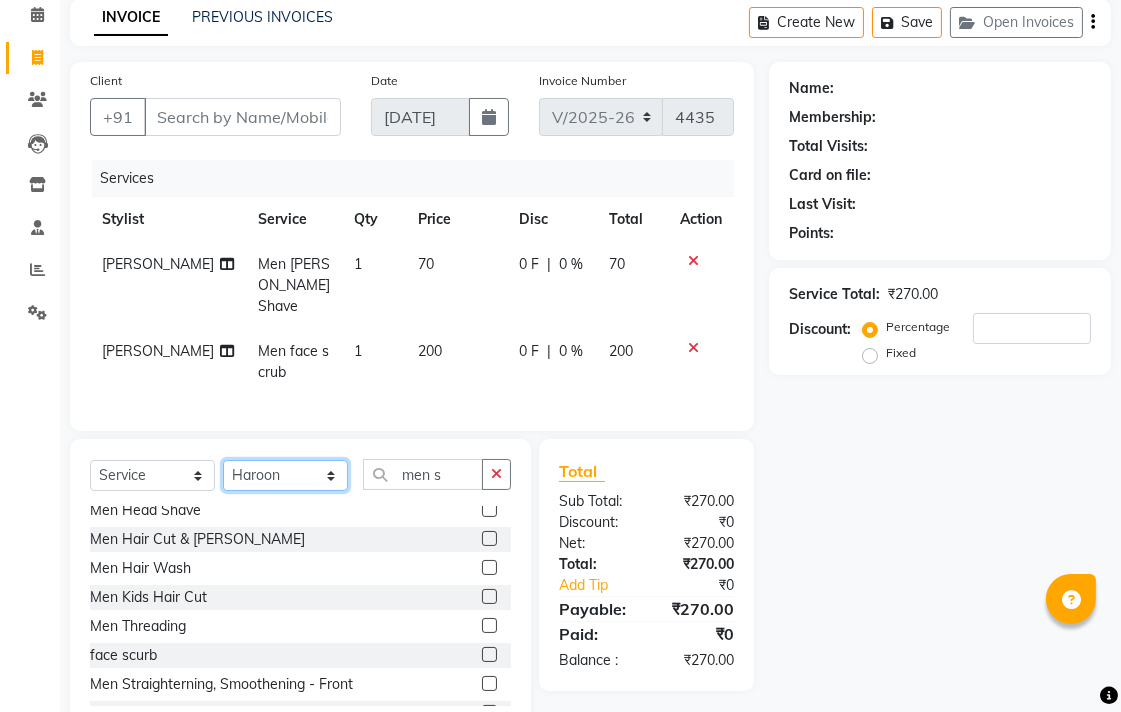 scroll, scrollTop: 0, scrollLeft: 0, axis: both 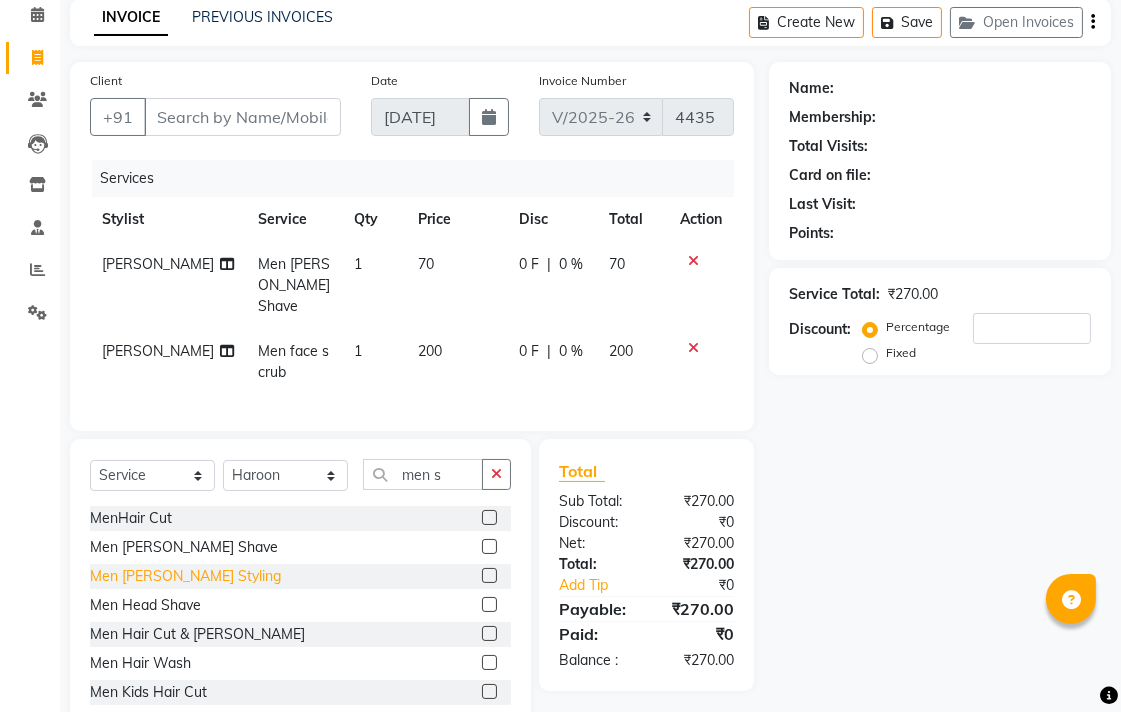 click on "Men [PERSON_NAME] Styling" 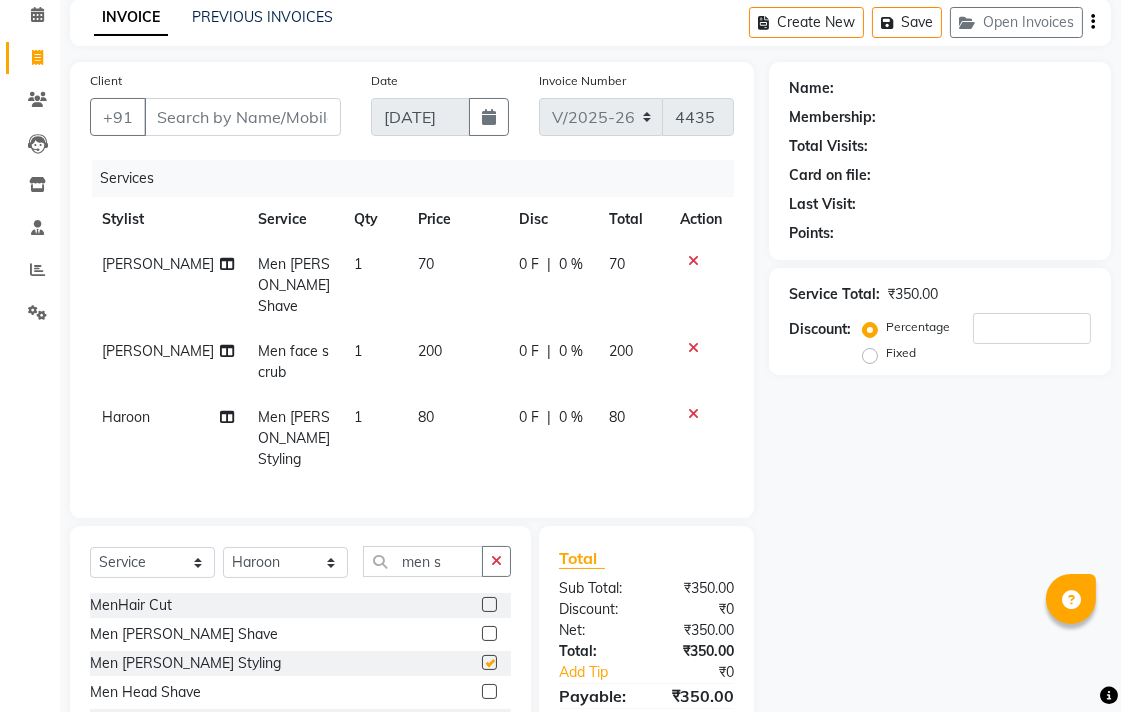 checkbox on "false" 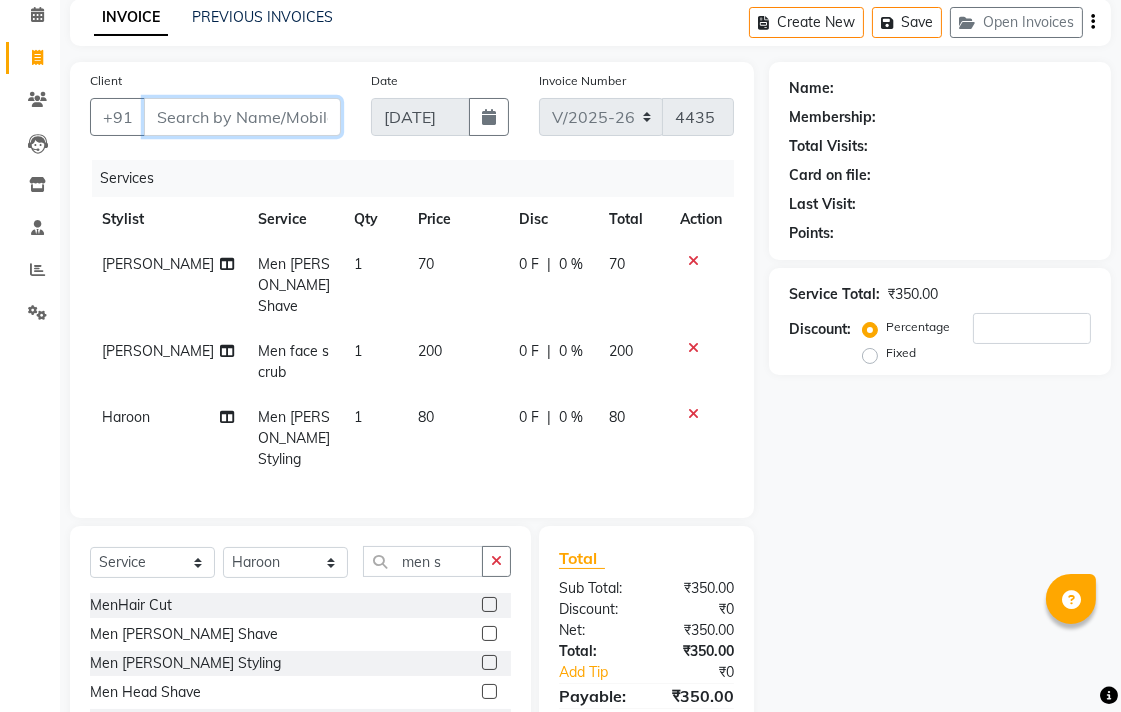 click on "Client" at bounding box center [242, 117] 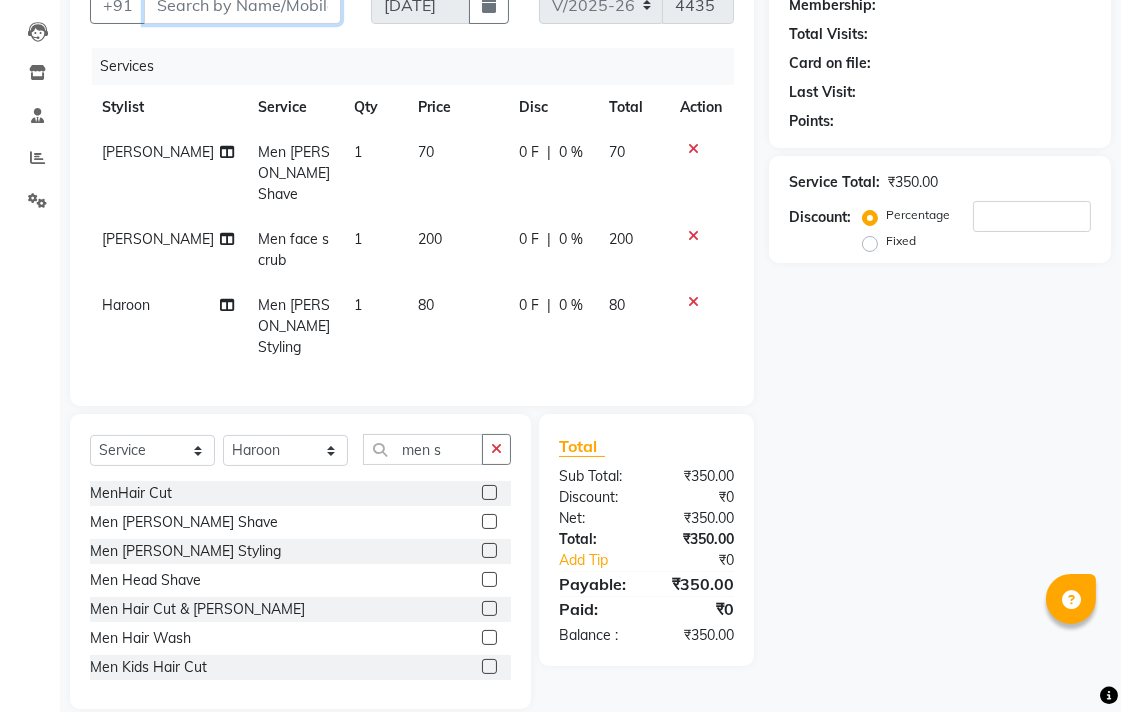 scroll, scrollTop: 0, scrollLeft: 0, axis: both 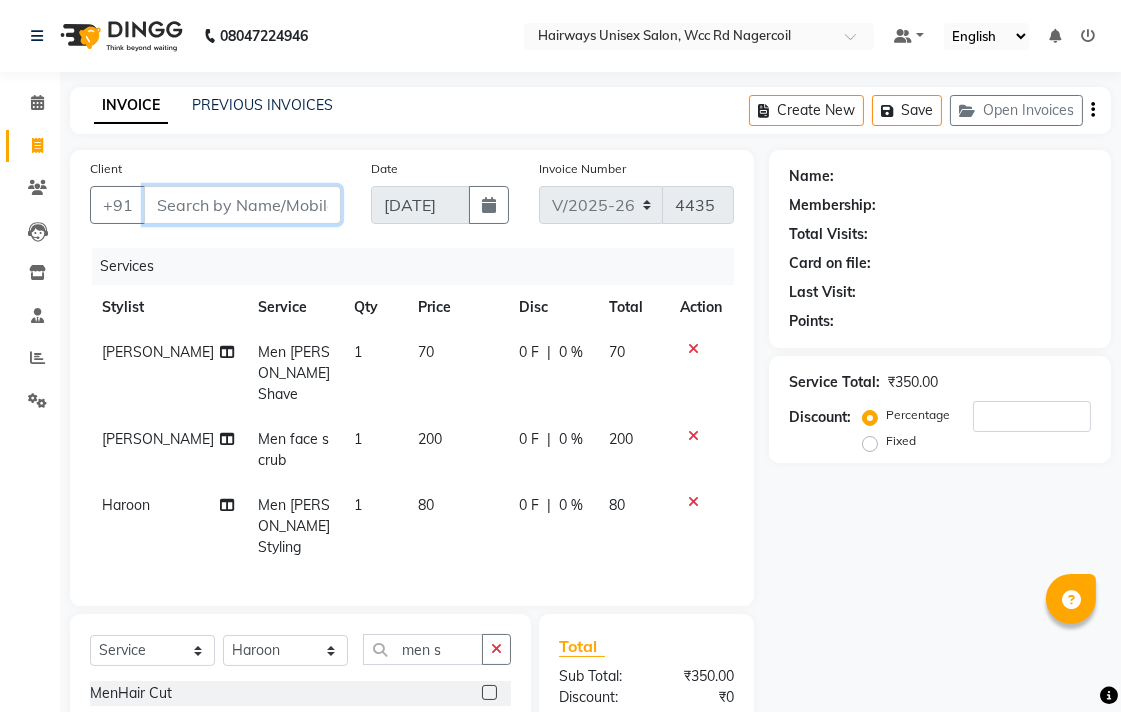 click on "Client" at bounding box center [242, 205] 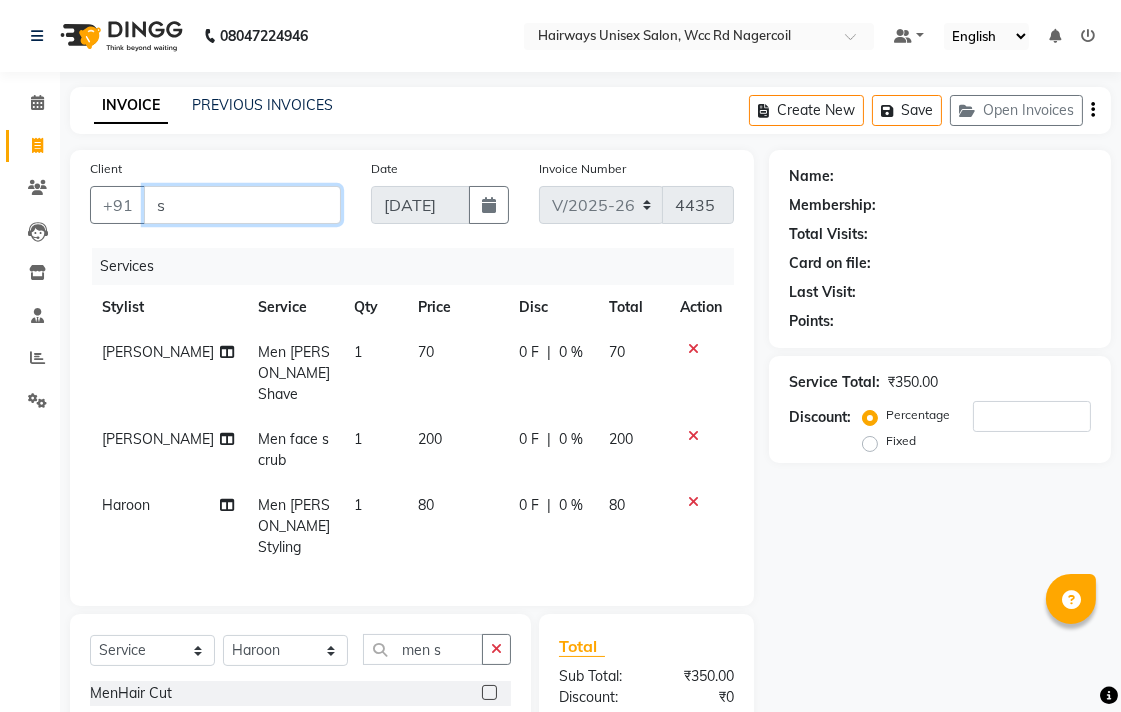 type on "0" 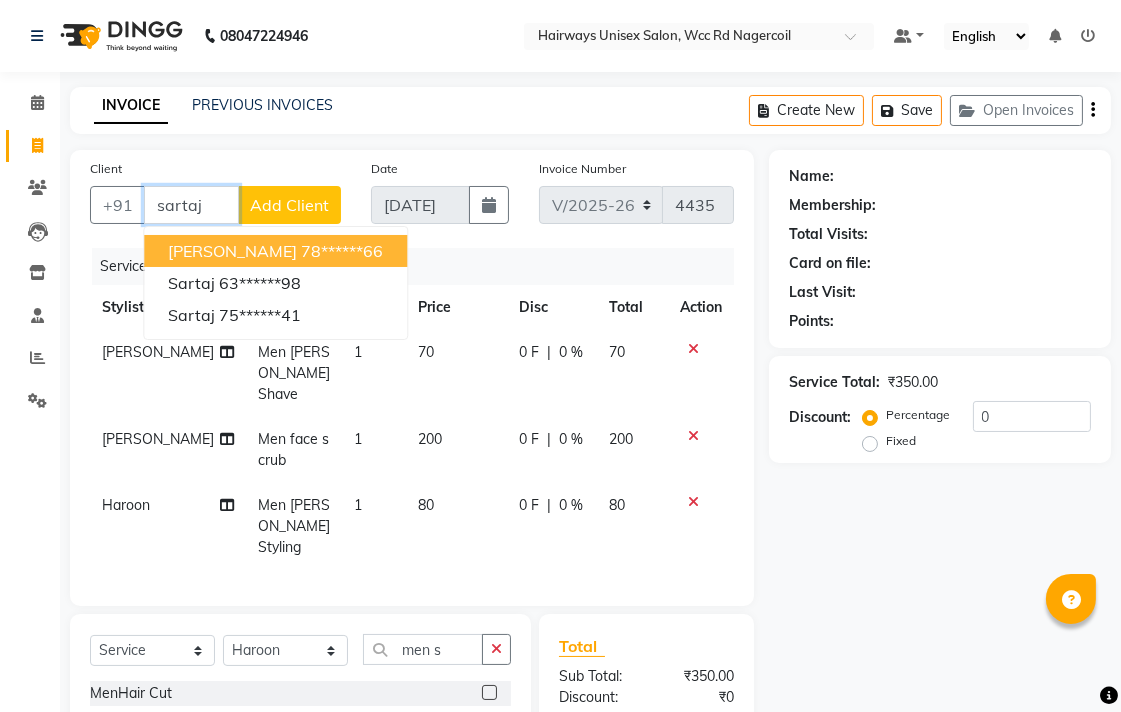 click on "78******66" at bounding box center (342, 251) 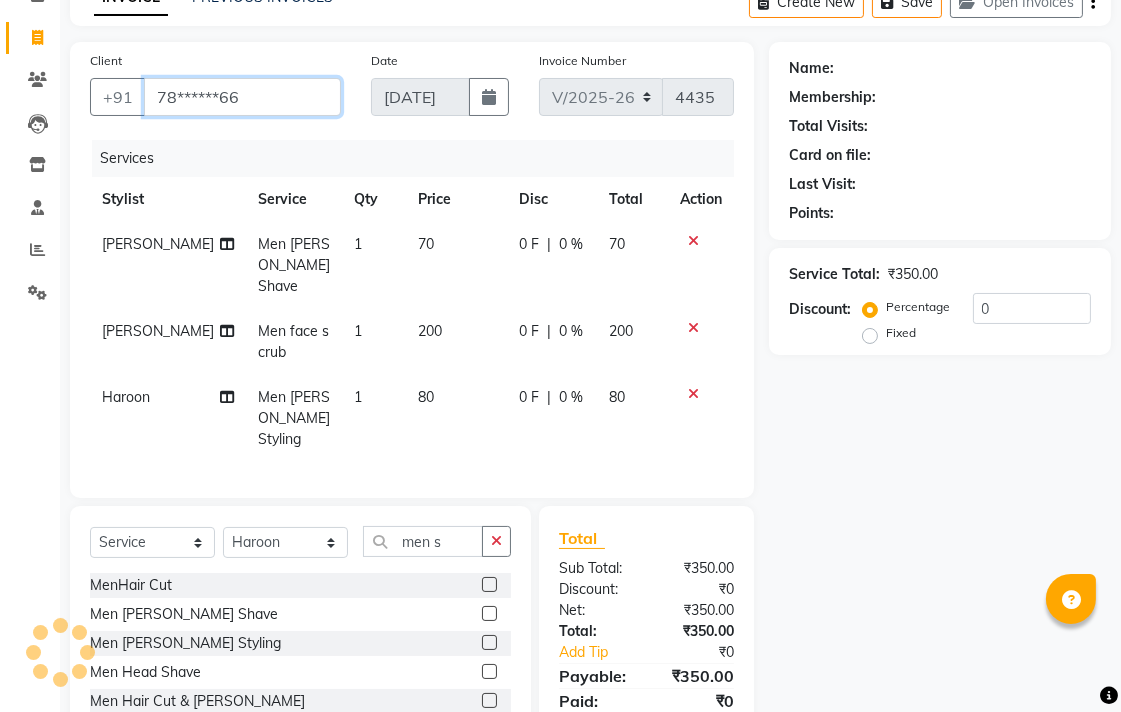 scroll, scrollTop: 202, scrollLeft: 0, axis: vertical 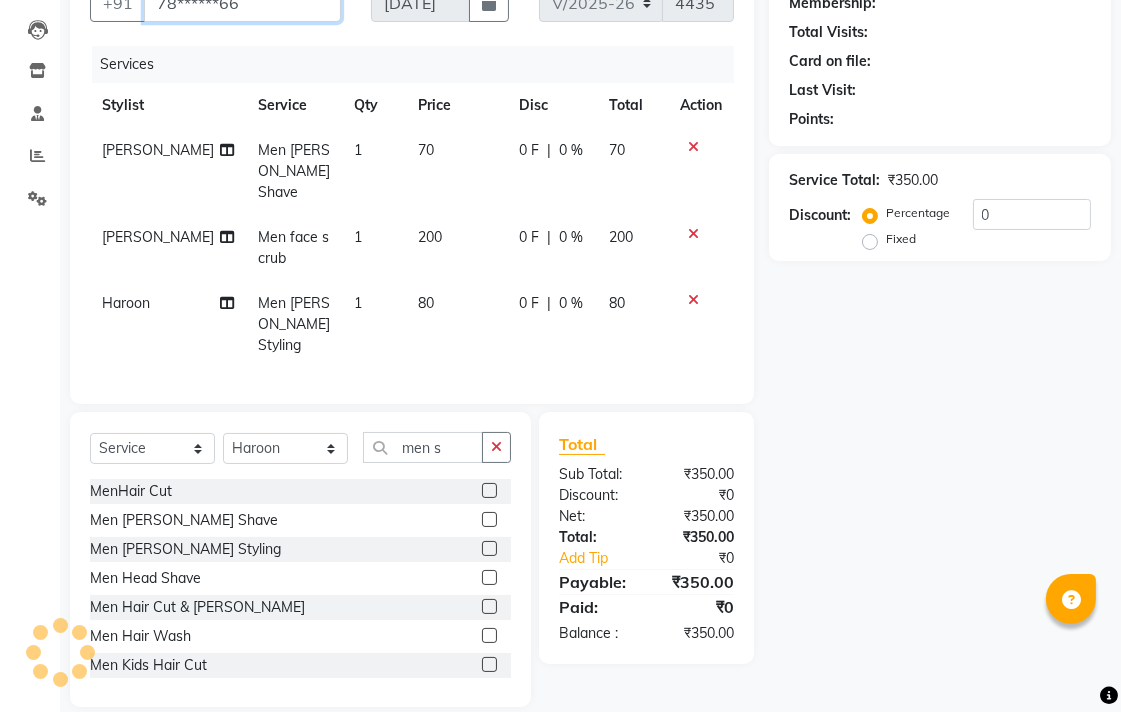 type on "78******66" 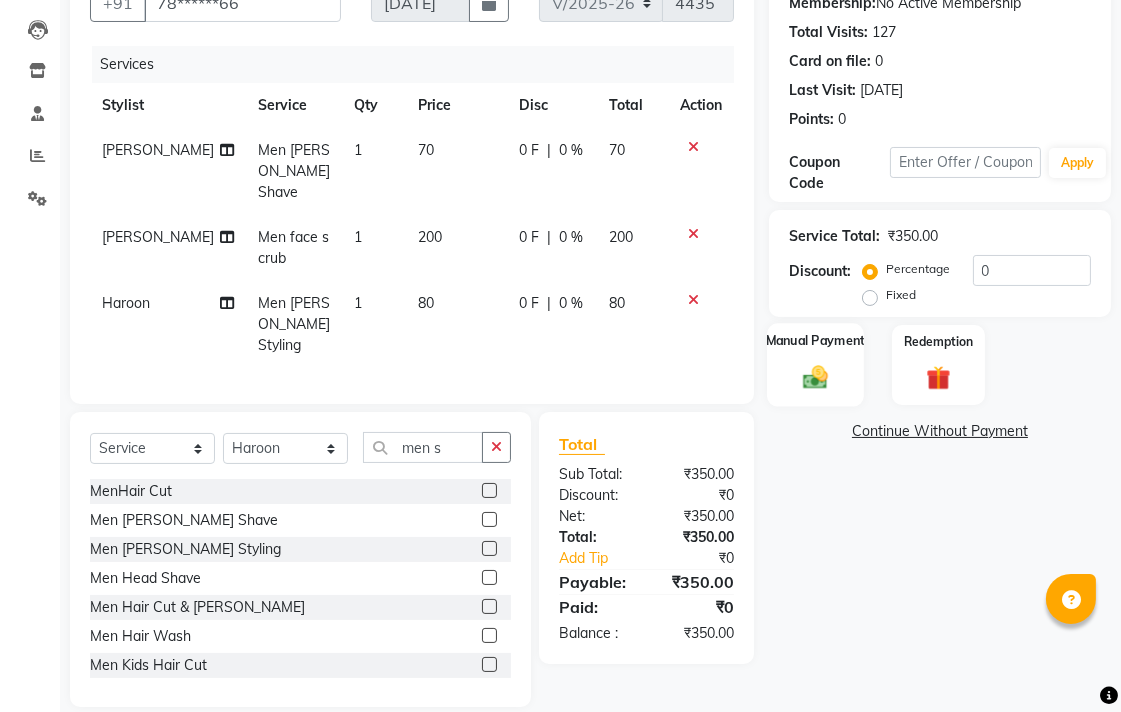 click on "Manual Payment" 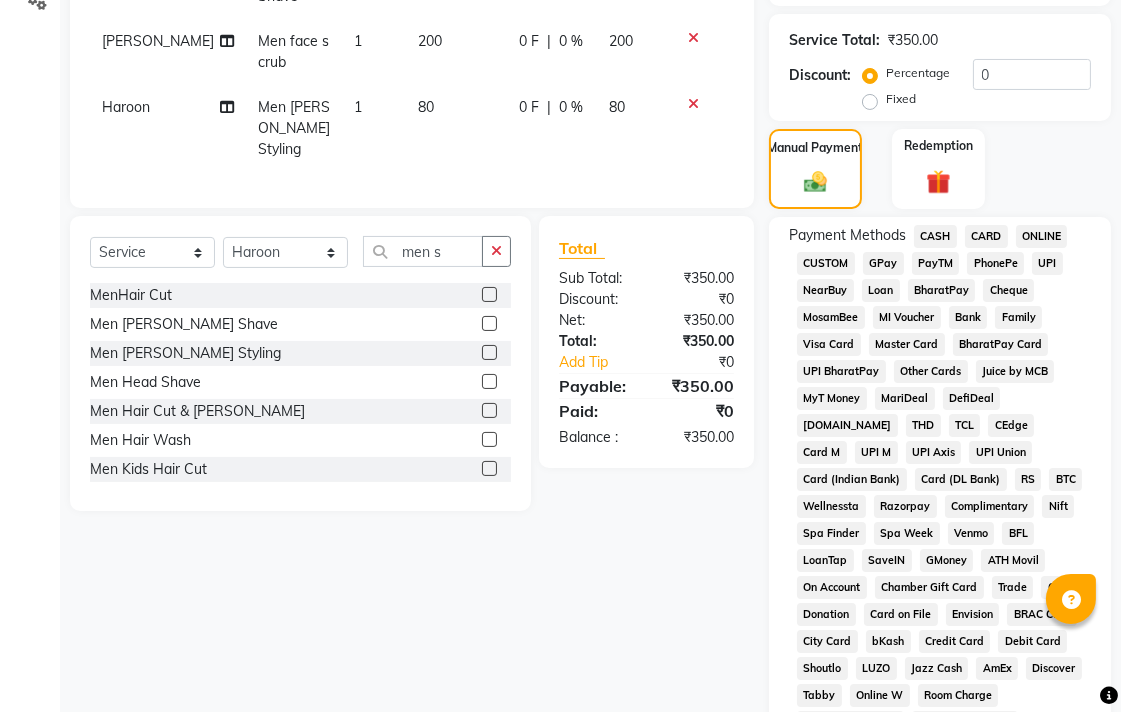 scroll, scrollTop: 535, scrollLeft: 0, axis: vertical 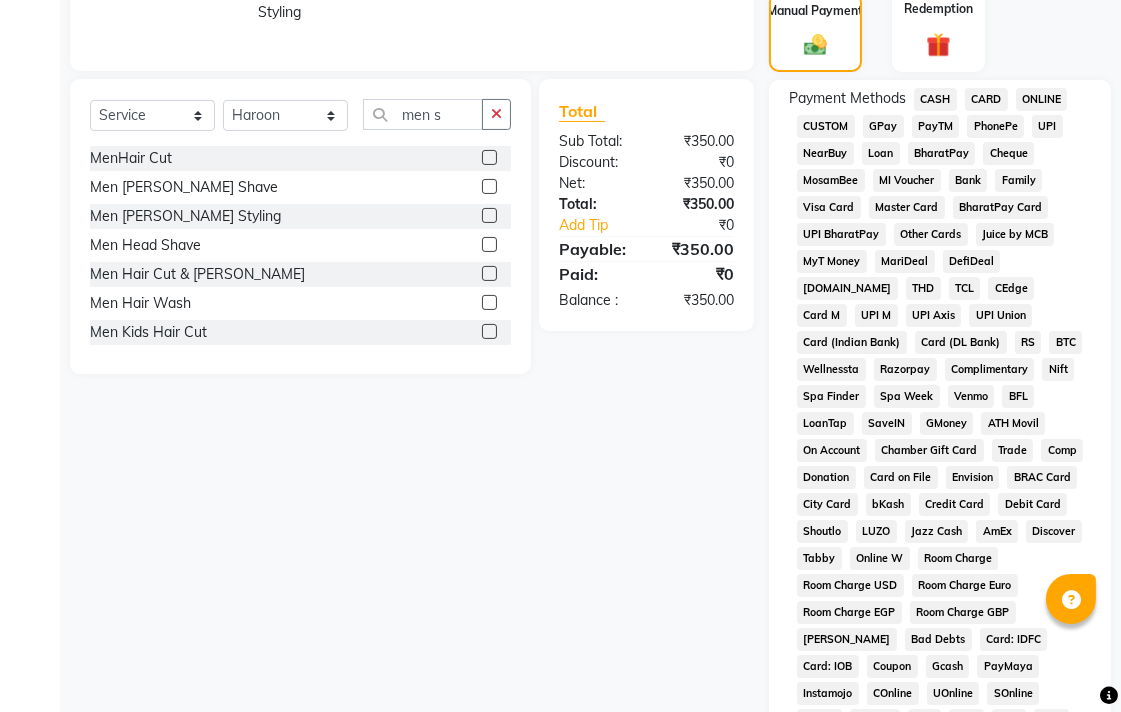 click on "UPI" 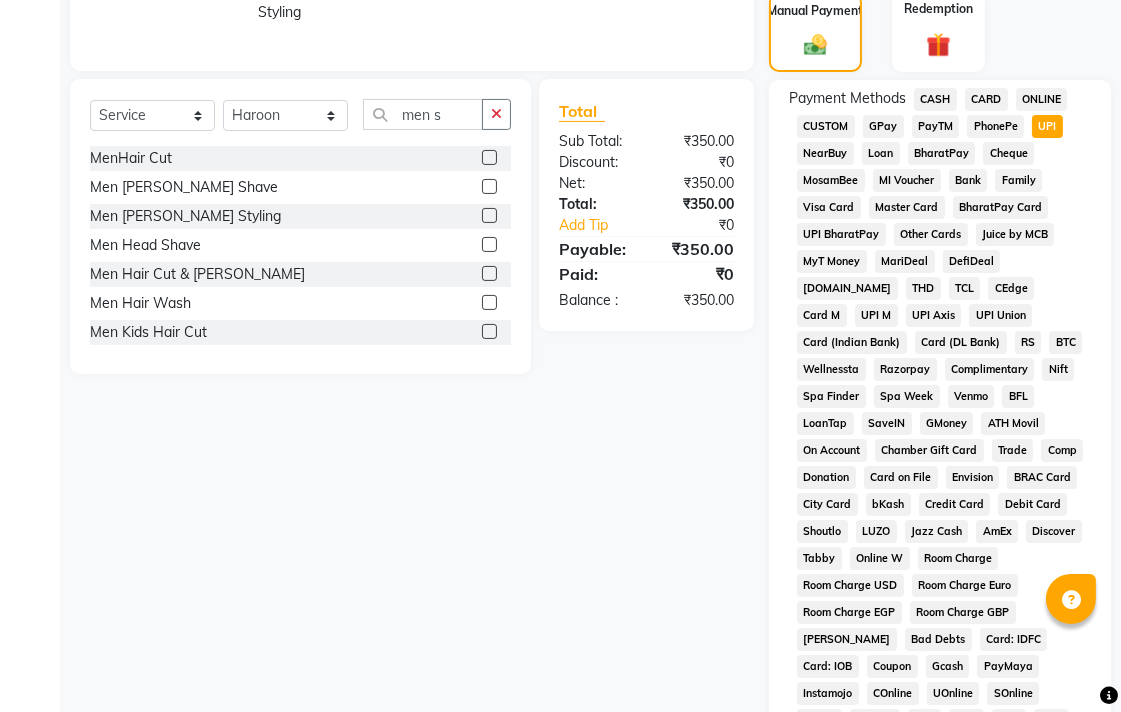 scroll, scrollTop: 913, scrollLeft: 0, axis: vertical 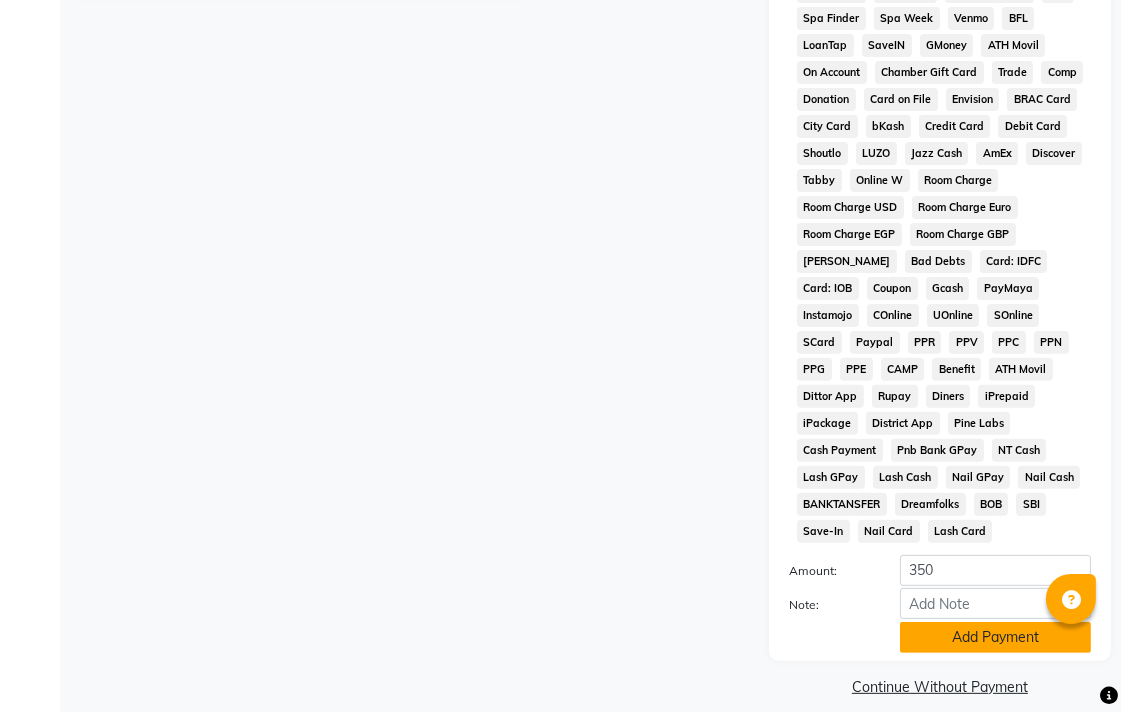 click on "Add Payment" 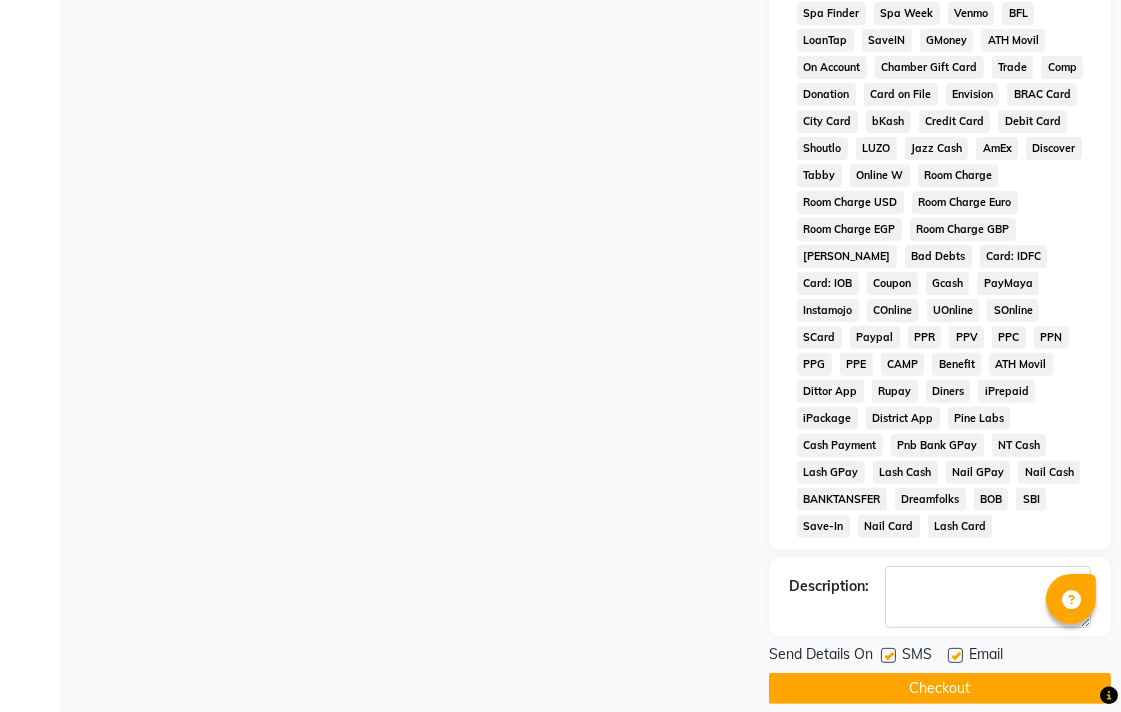 scroll, scrollTop: 921, scrollLeft: 0, axis: vertical 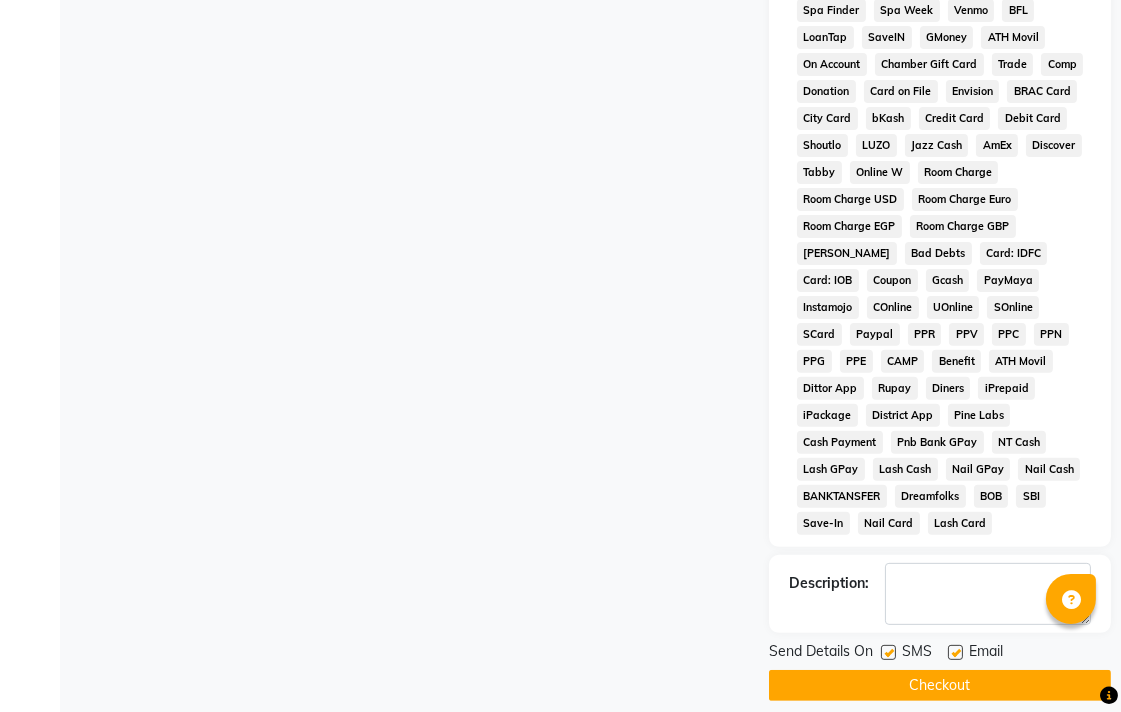 click on "Checkout" 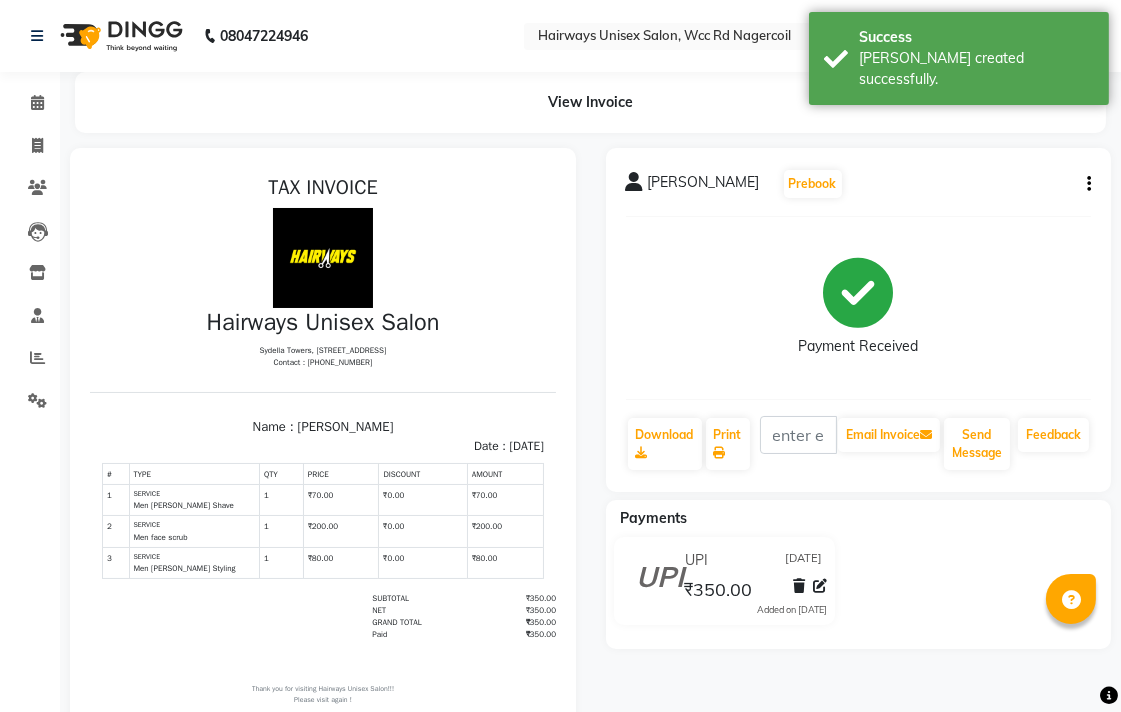 scroll, scrollTop: 0, scrollLeft: 0, axis: both 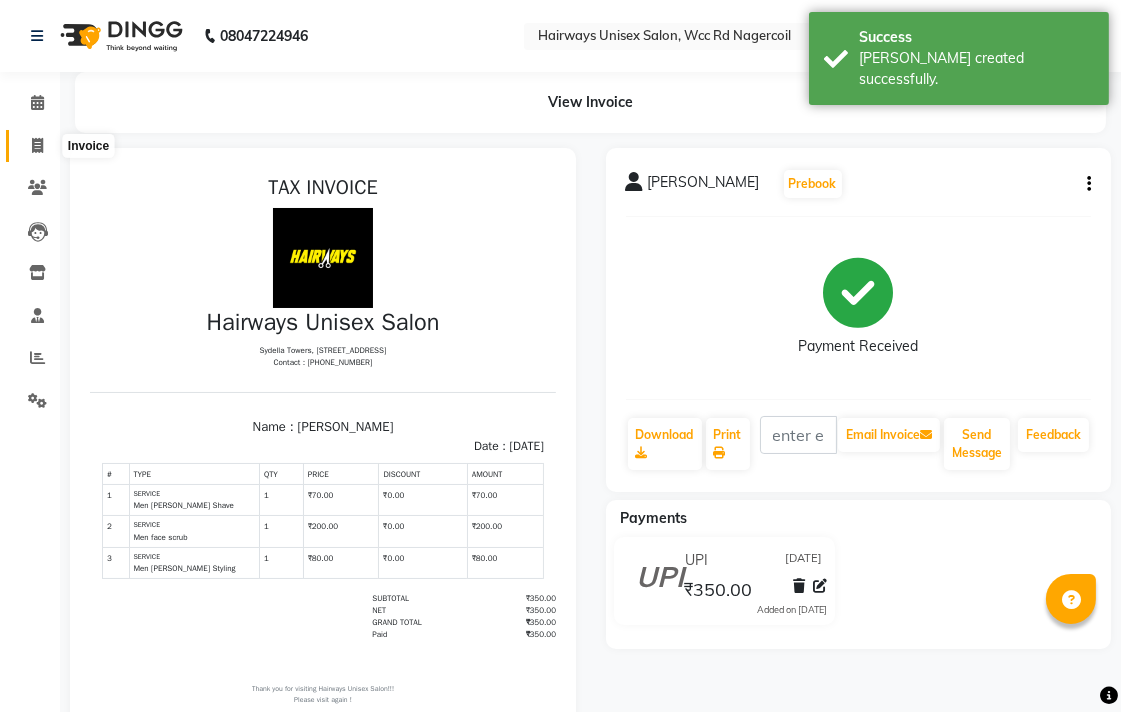 click 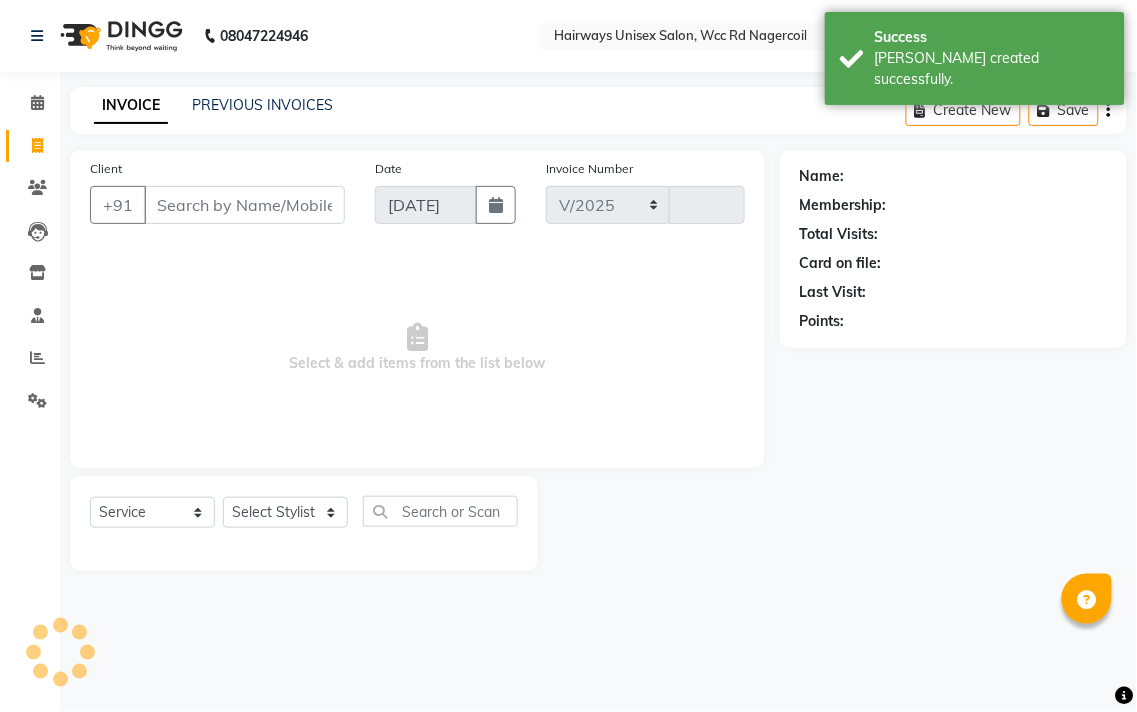 select on "6523" 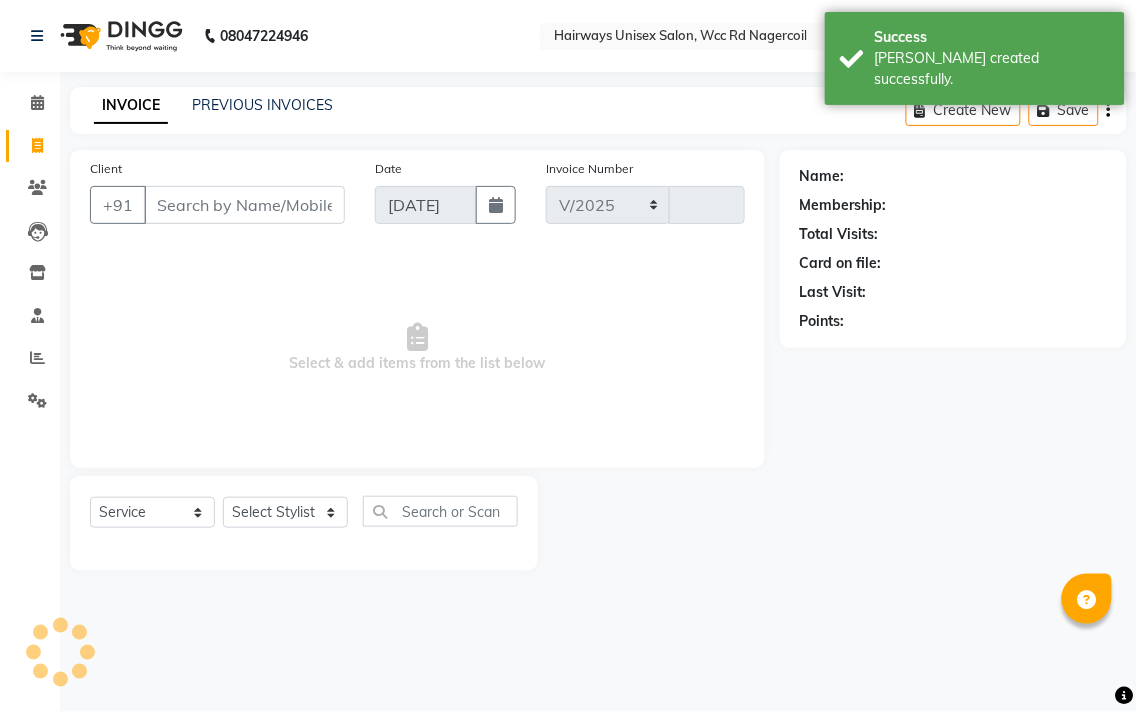 type on "4436" 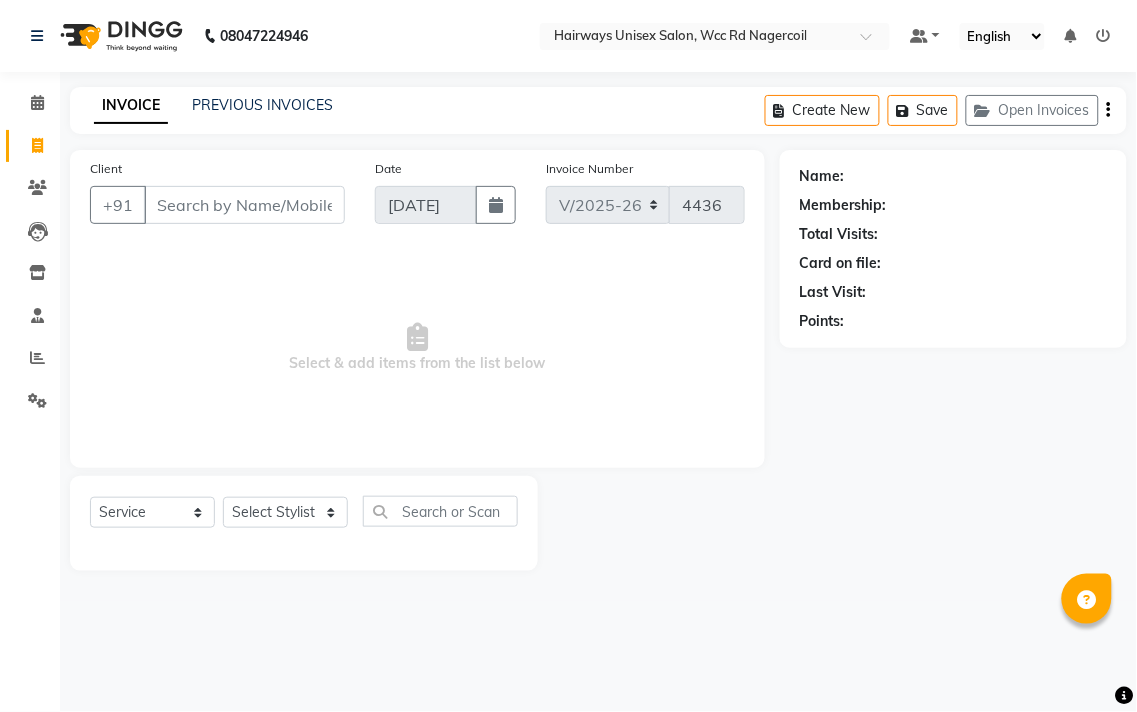 click 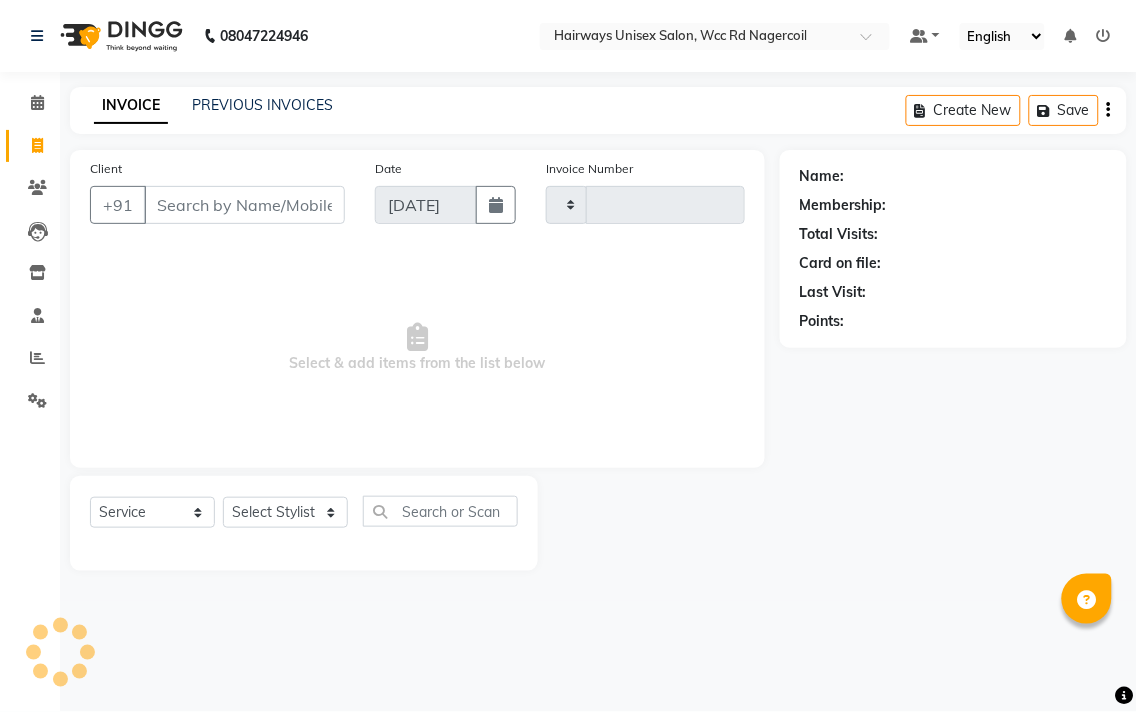 type on "4436" 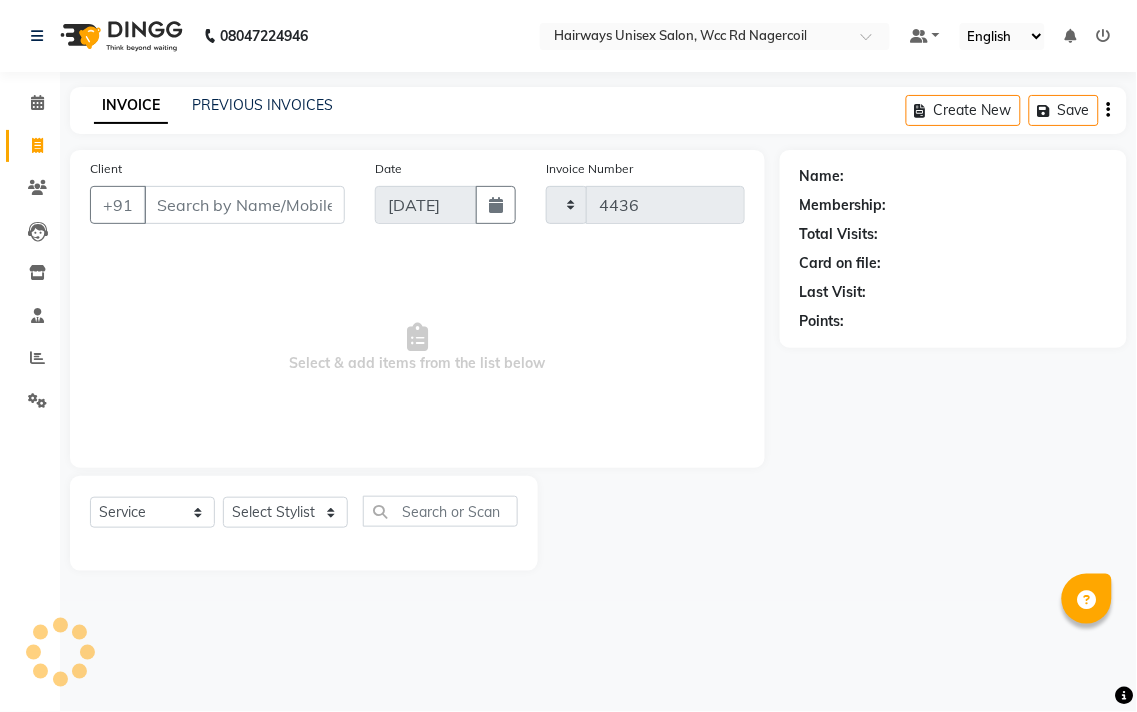 select on "6523" 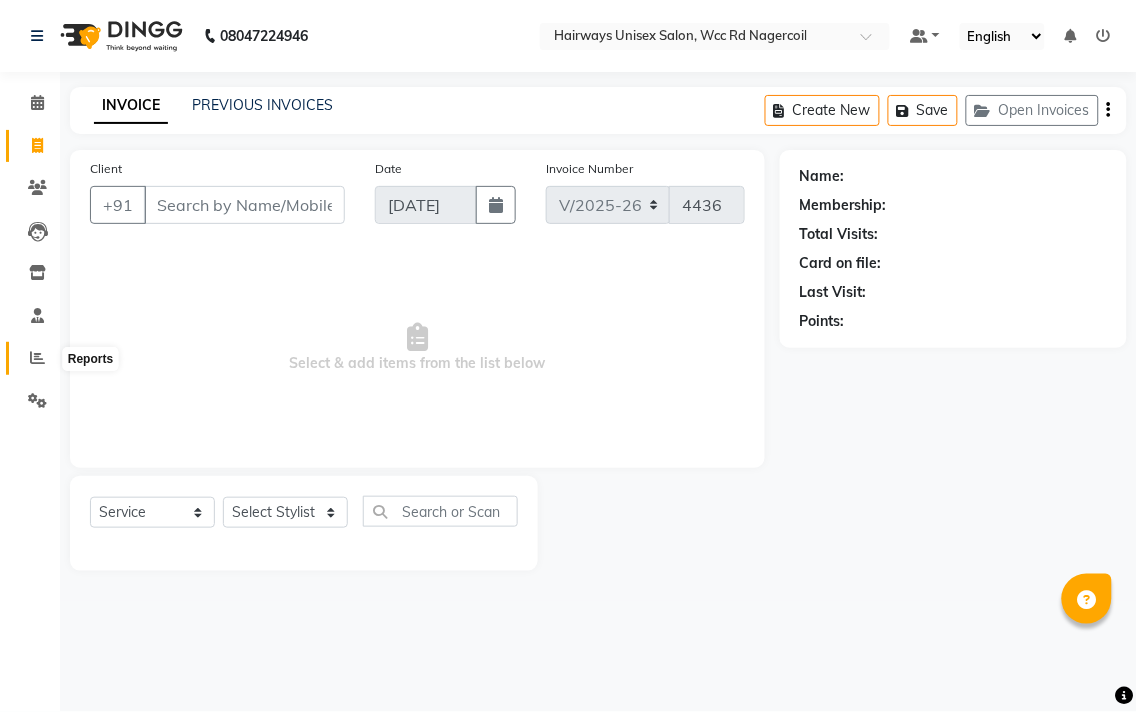 click 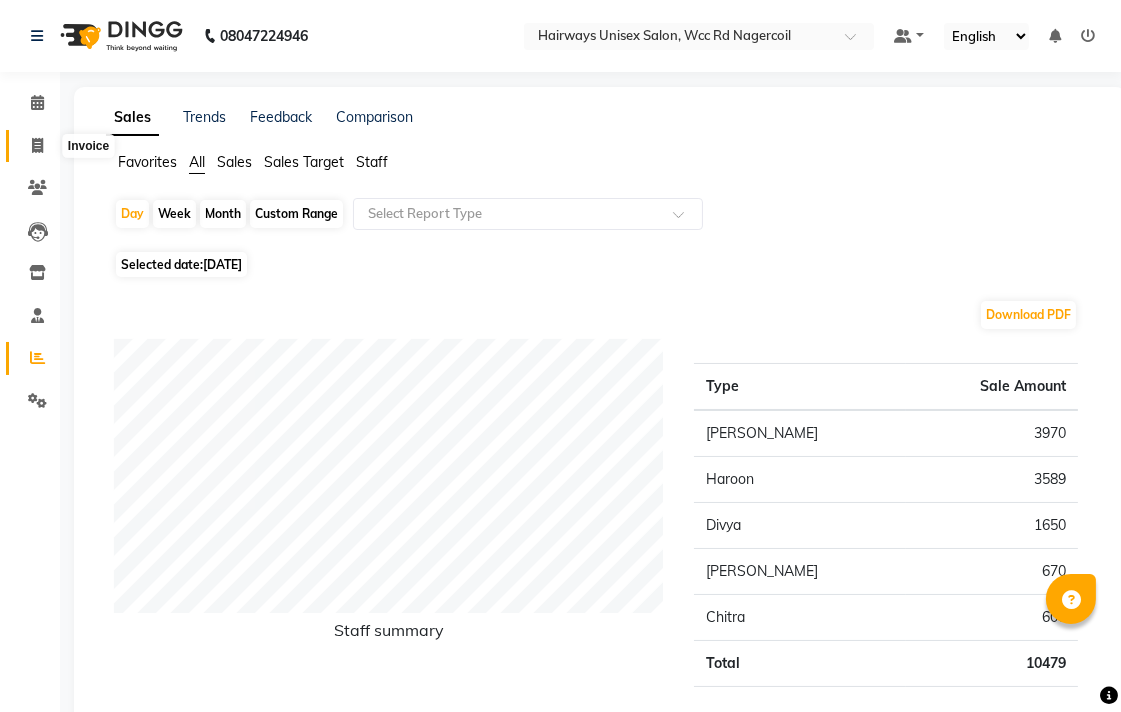 click 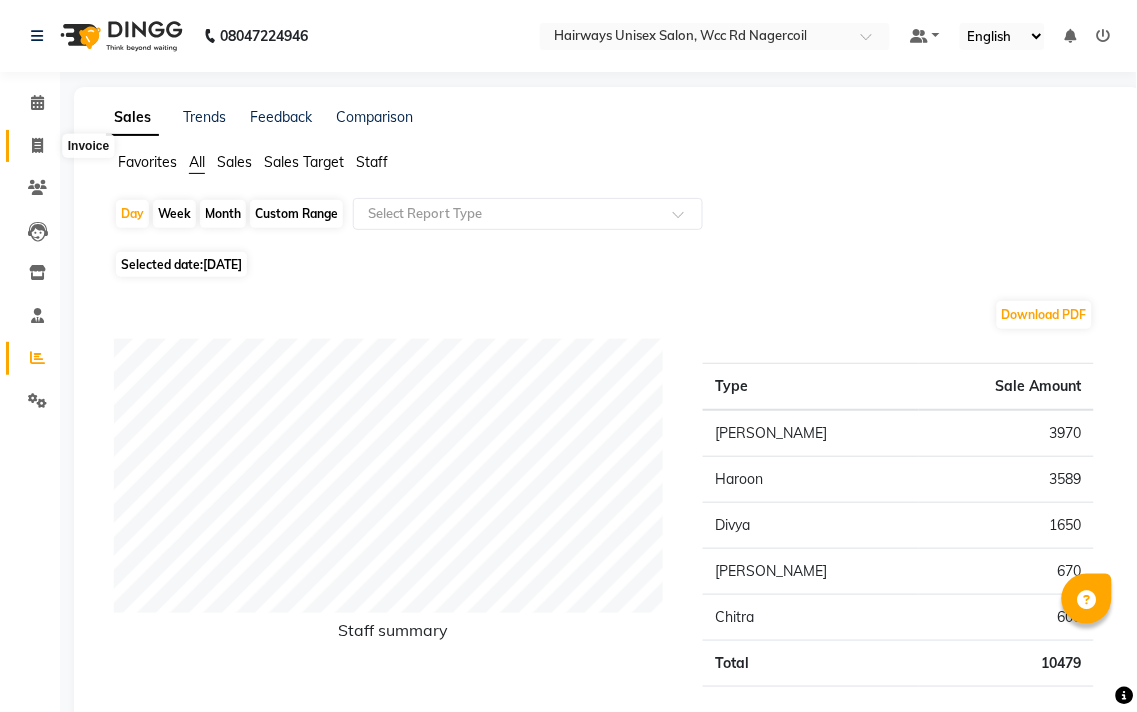 select on "6523" 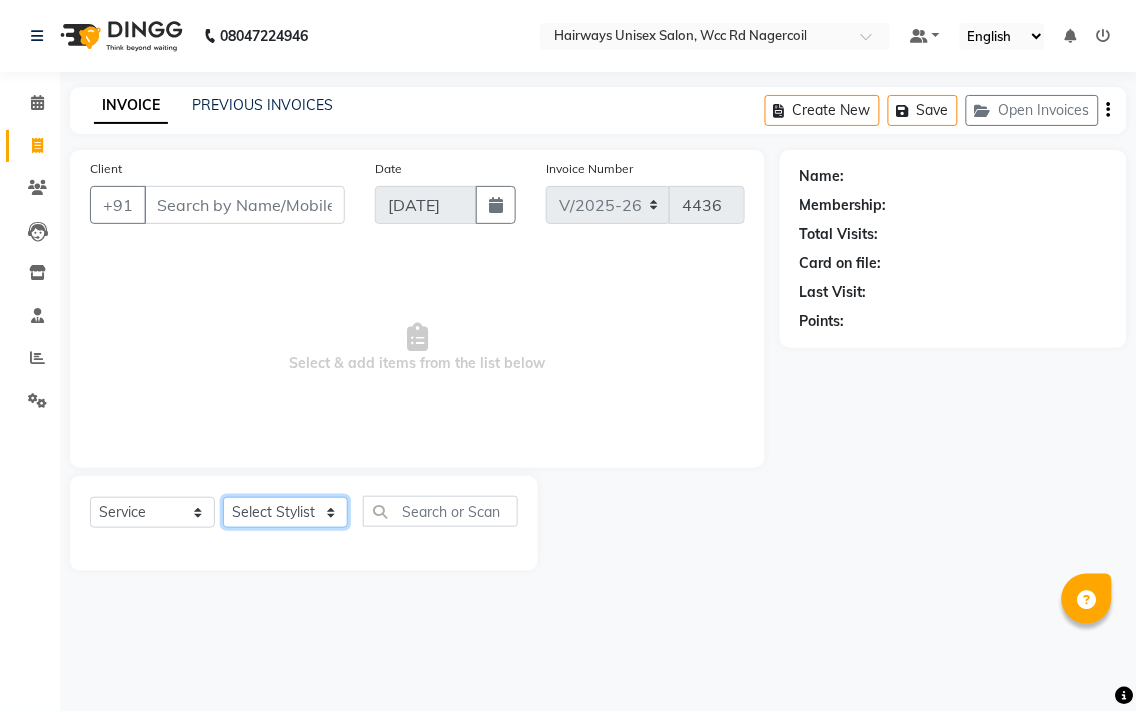 click on "Select Stylist Admin Chitra divya [PERSON_NAME] [PERSON_NAME] Reception [PERSON_NAME] [PERSON_NAME] Talib" 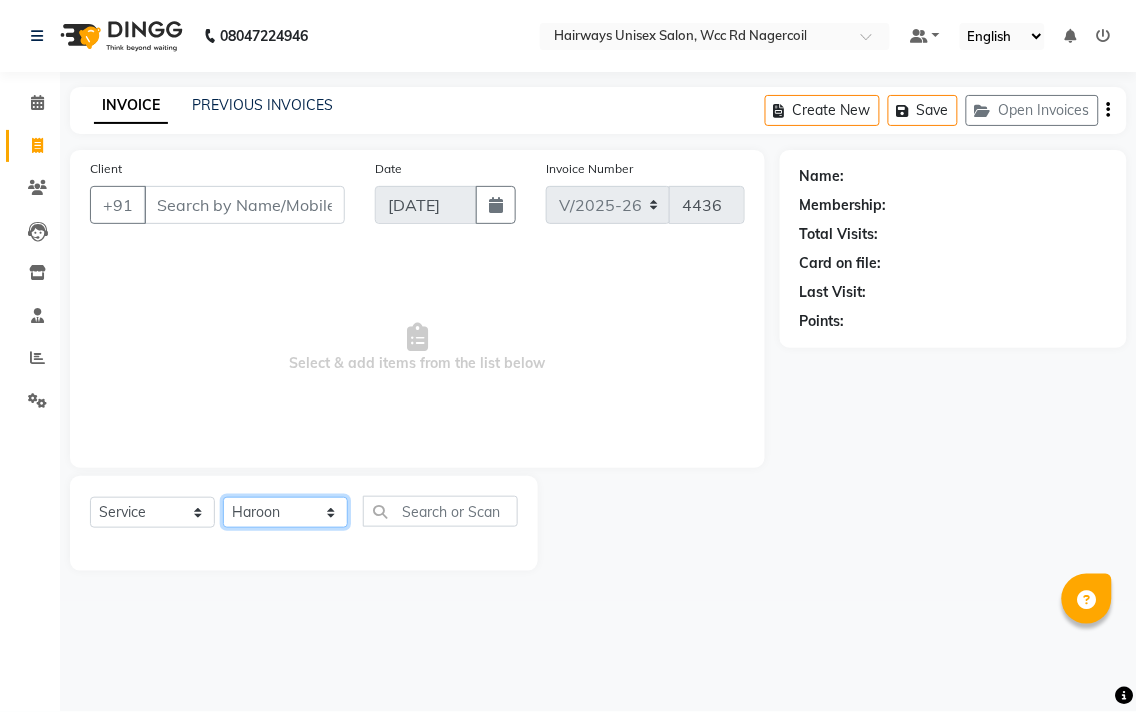 click on "Select Stylist Admin Chitra divya [PERSON_NAME] [PERSON_NAME] Reception [PERSON_NAME] [PERSON_NAME] Talib" 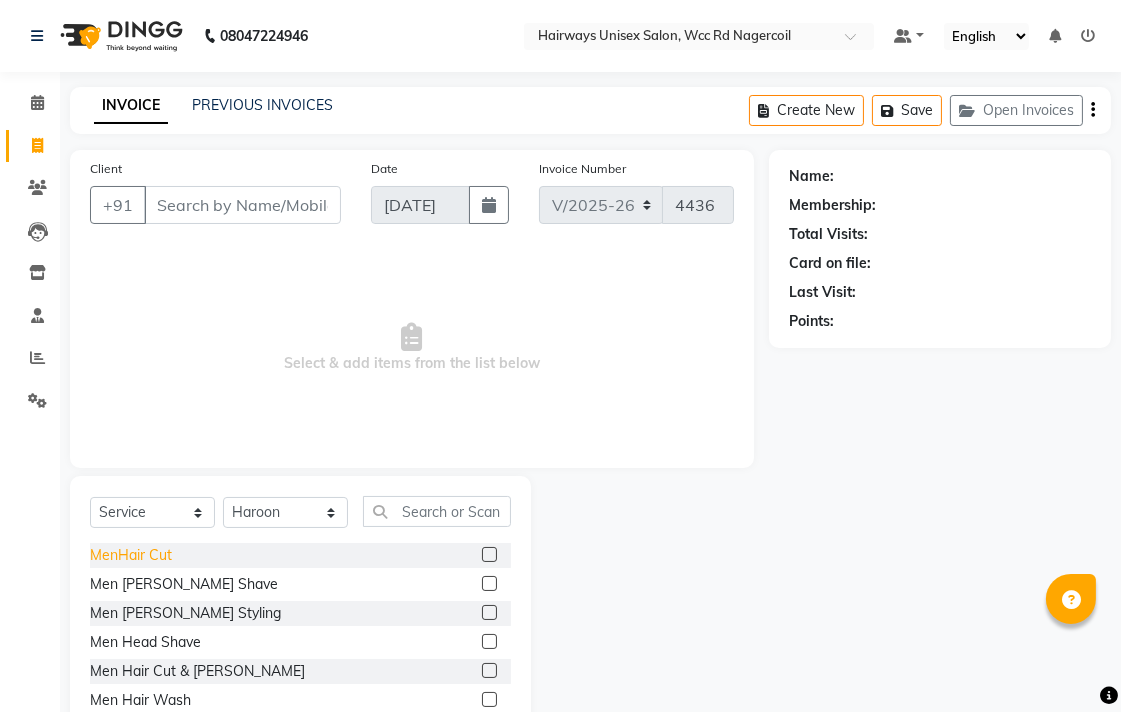 click on "MenHair Cut" 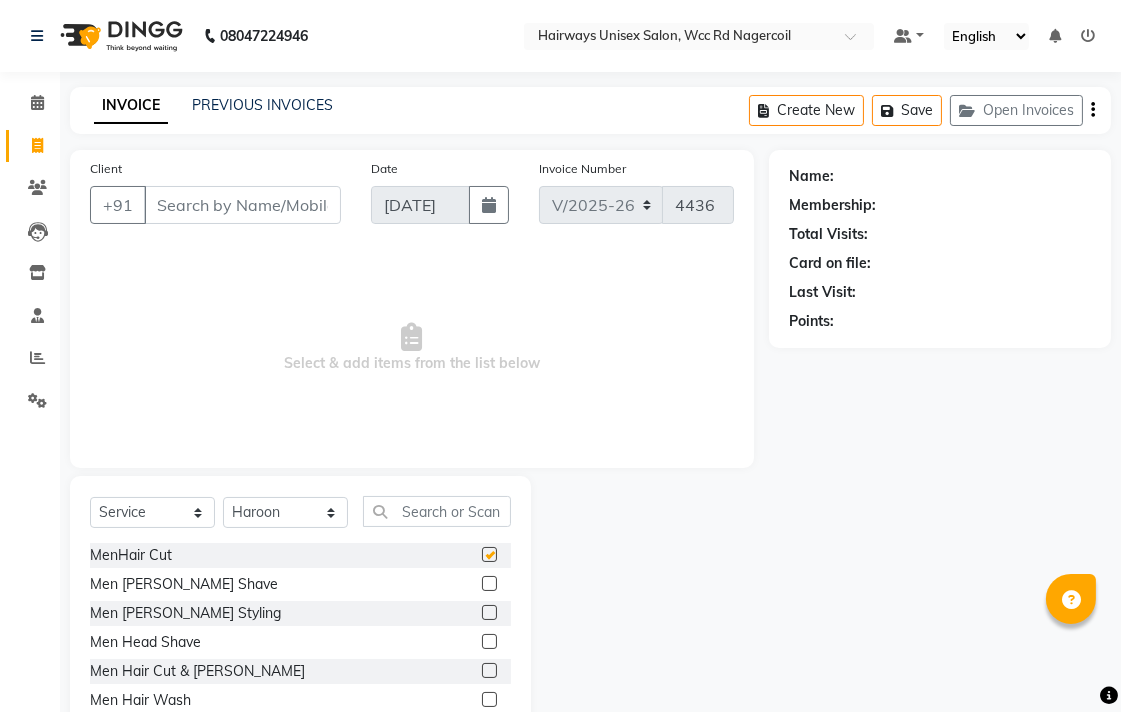 checkbox on "false" 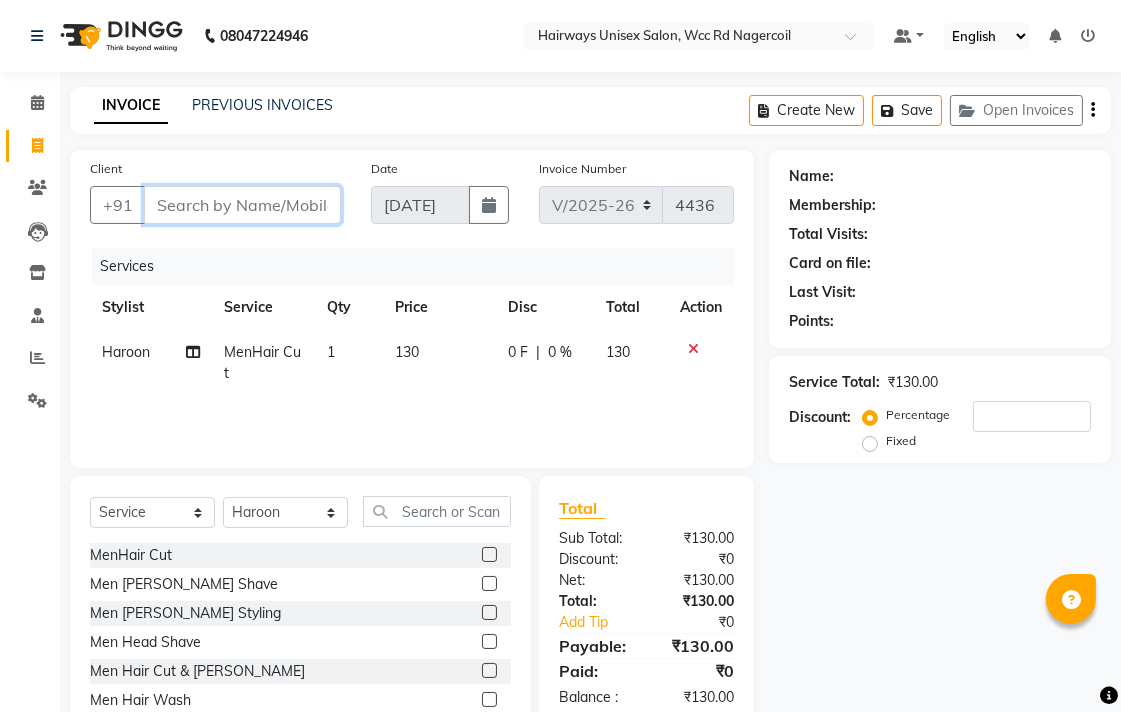 click on "Client" at bounding box center [242, 205] 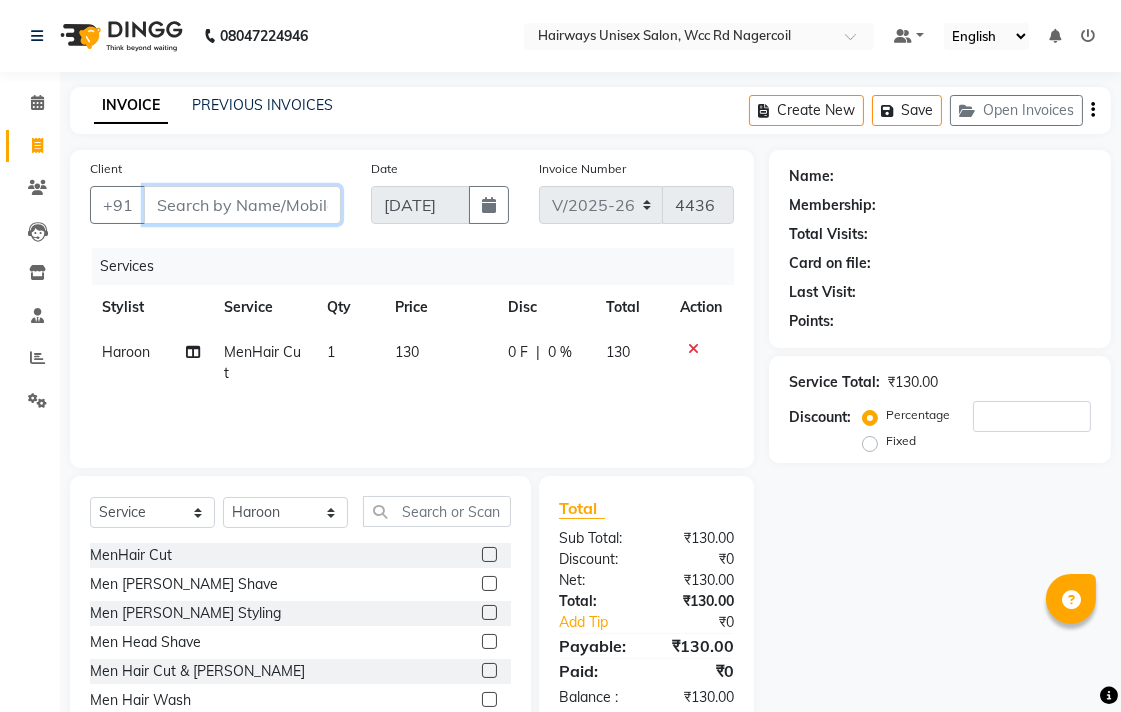 type on "8" 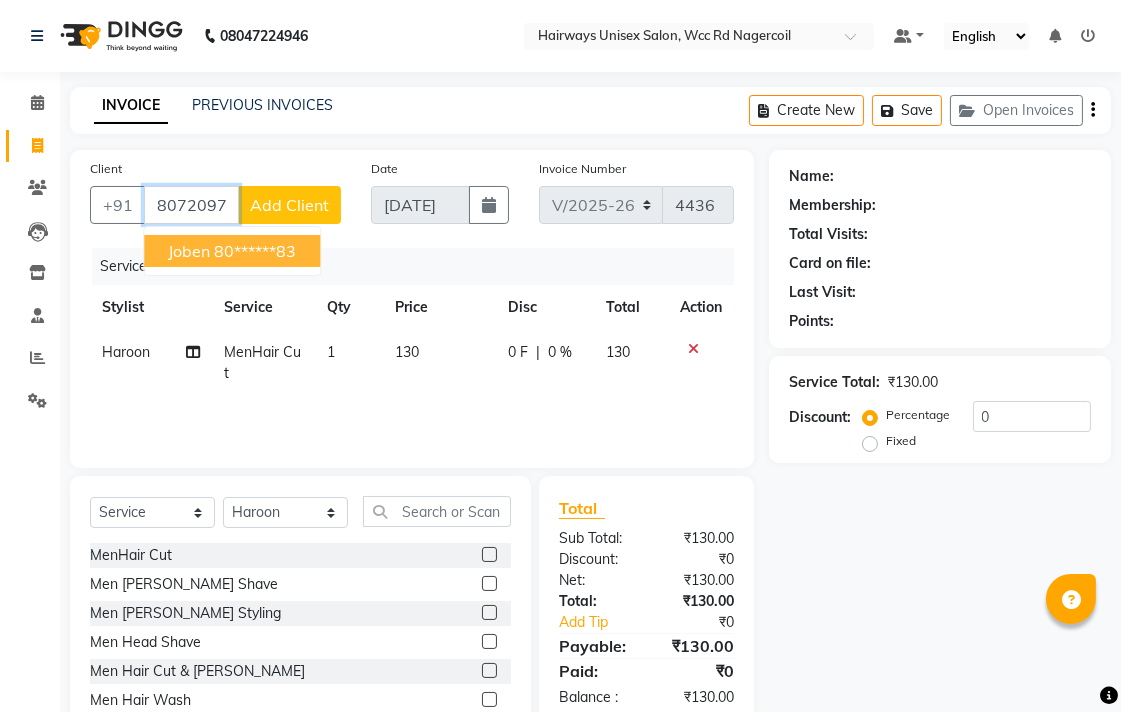 click on "joben  80******83" at bounding box center (232, 251) 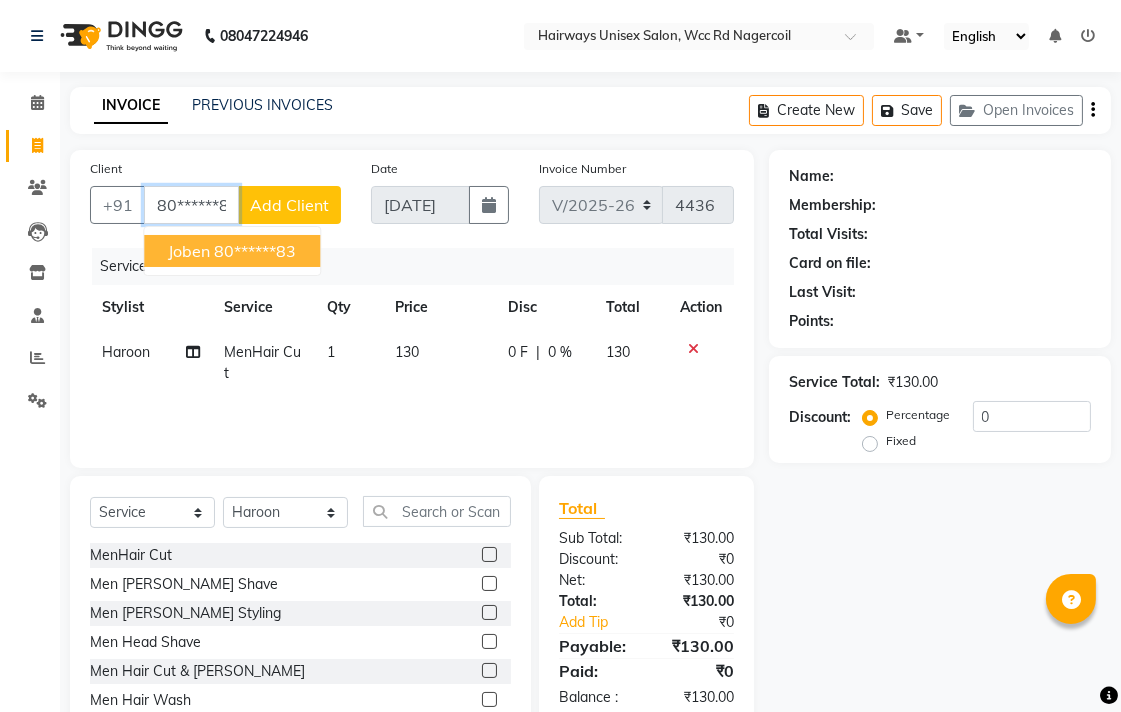 type on "80******83" 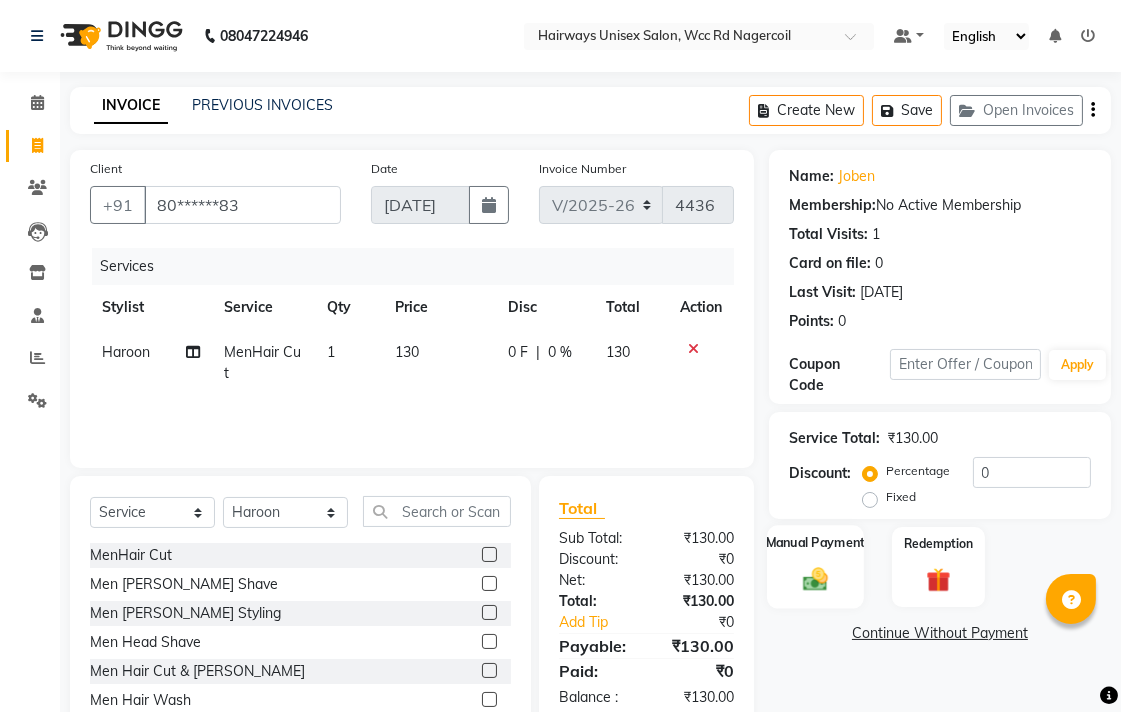 click on "Manual Payment" 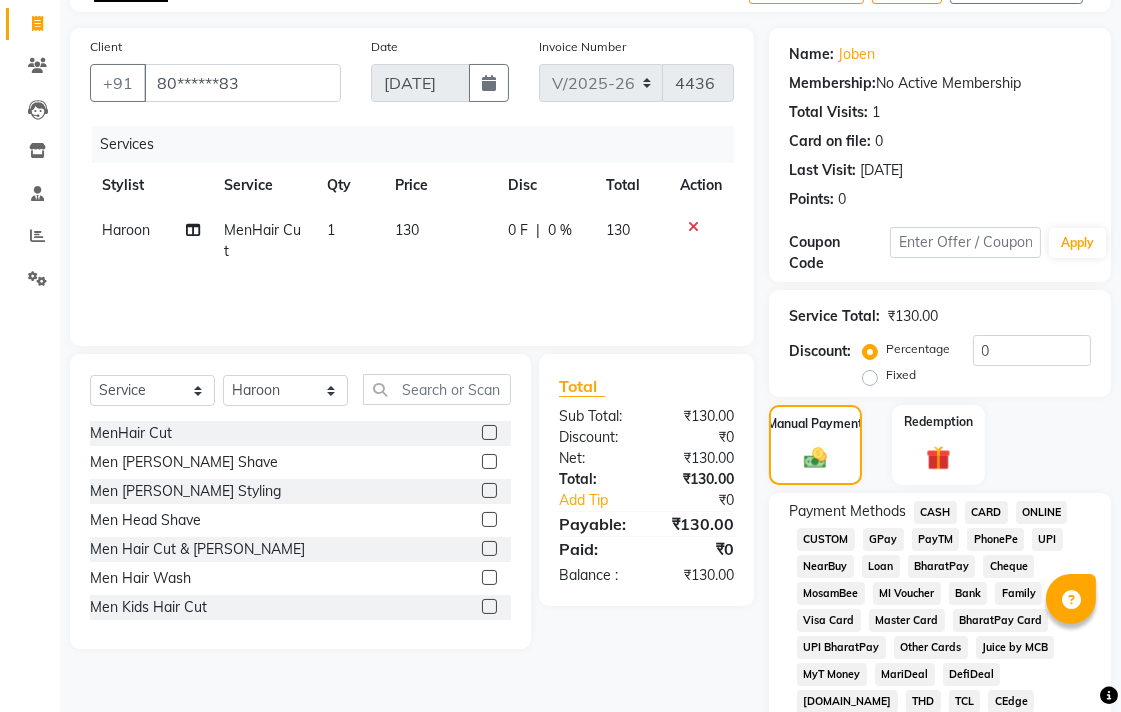 scroll, scrollTop: 0, scrollLeft: 0, axis: both 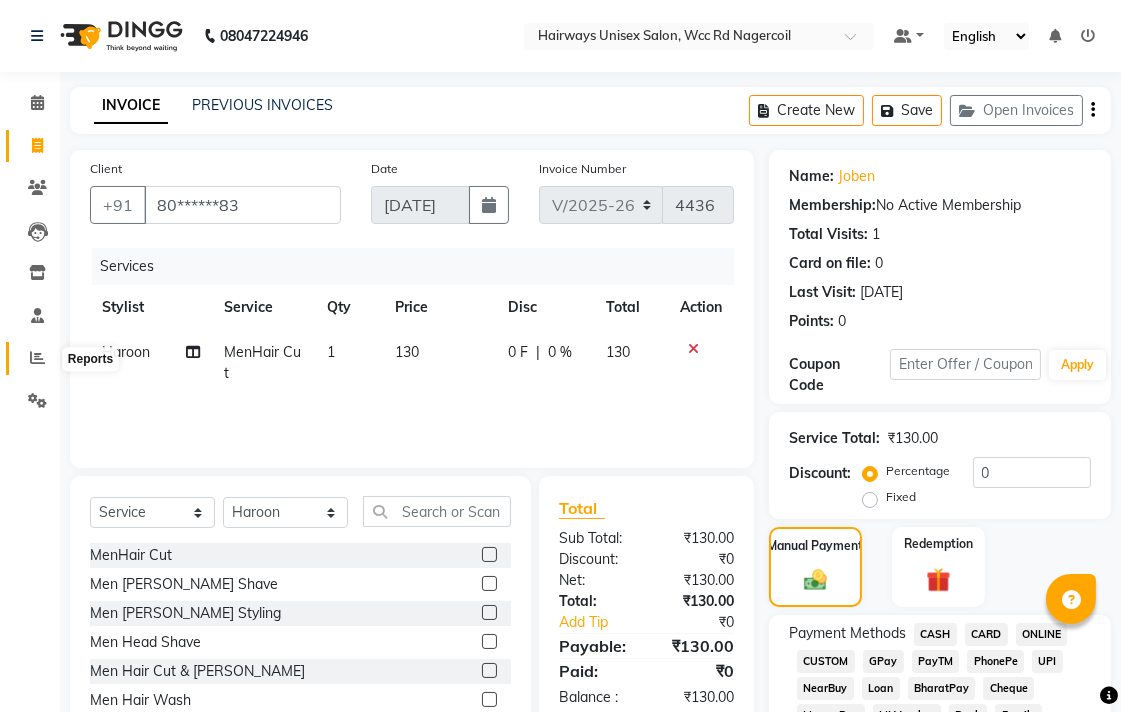 click 